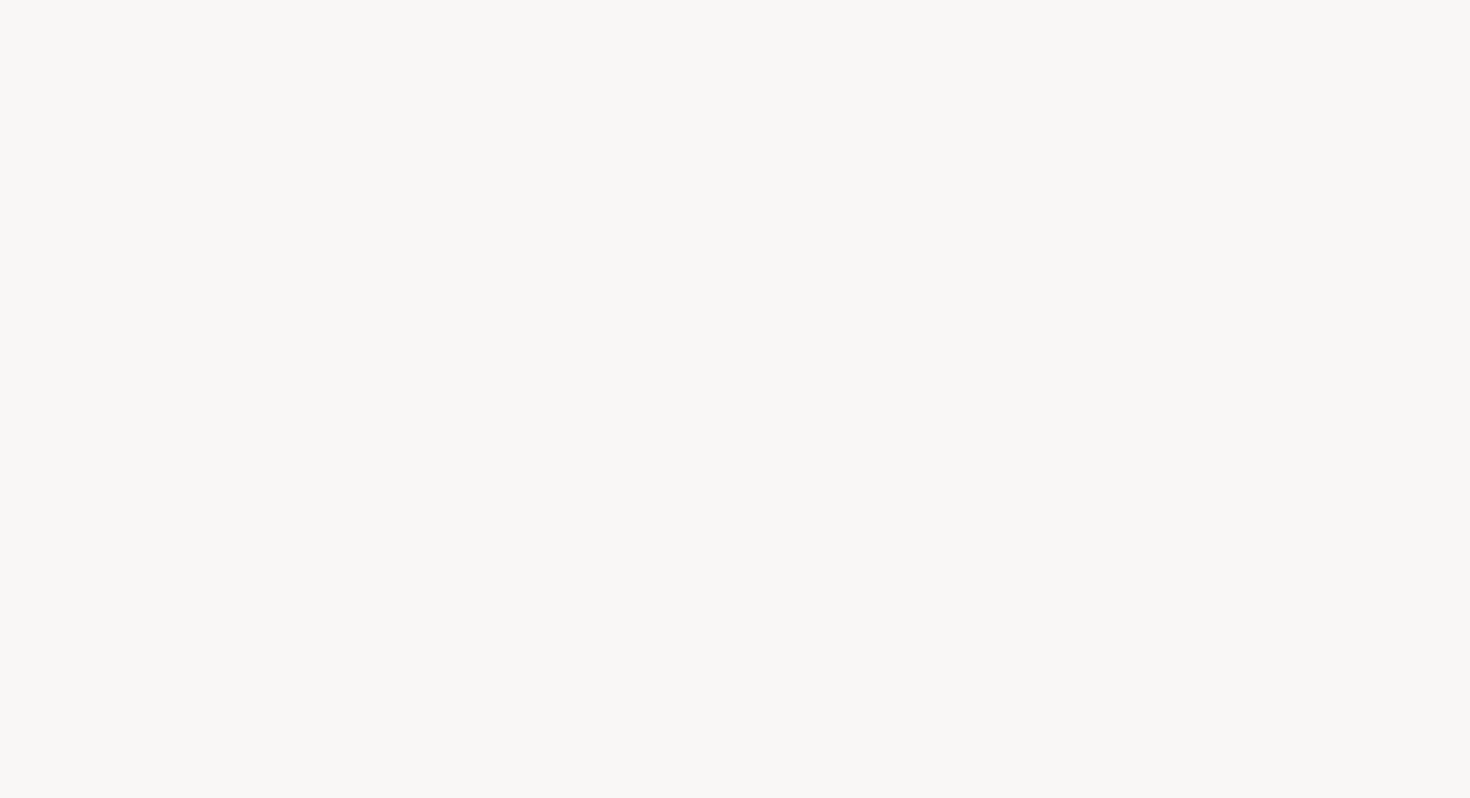 scroll, scrollTop: 0, scrollLeft: 0, axis: both 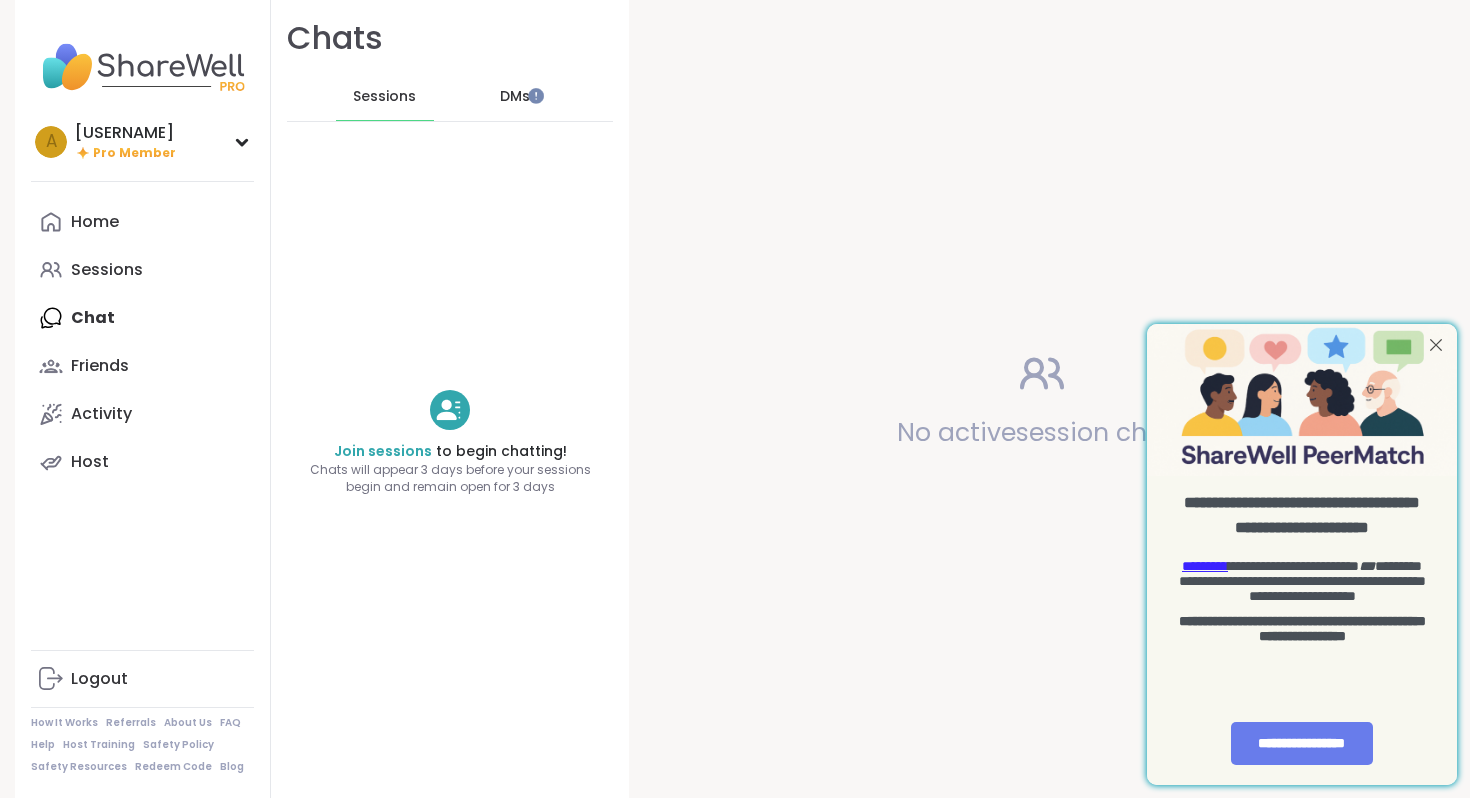 click on "DMs" at bounding box center [515, 97] 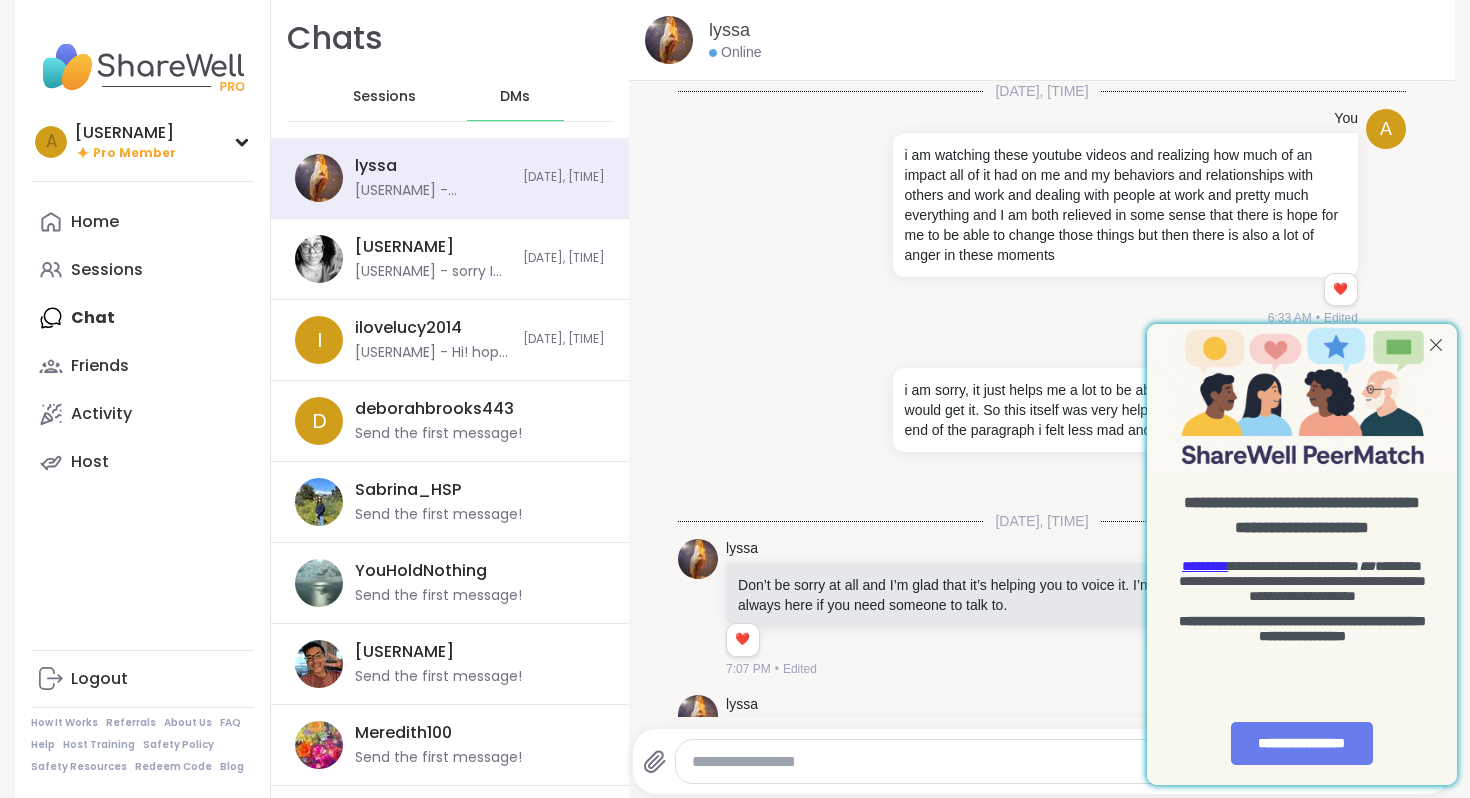 scroll, scrollTop: 731, scrollLeft: 0, axis: vertical 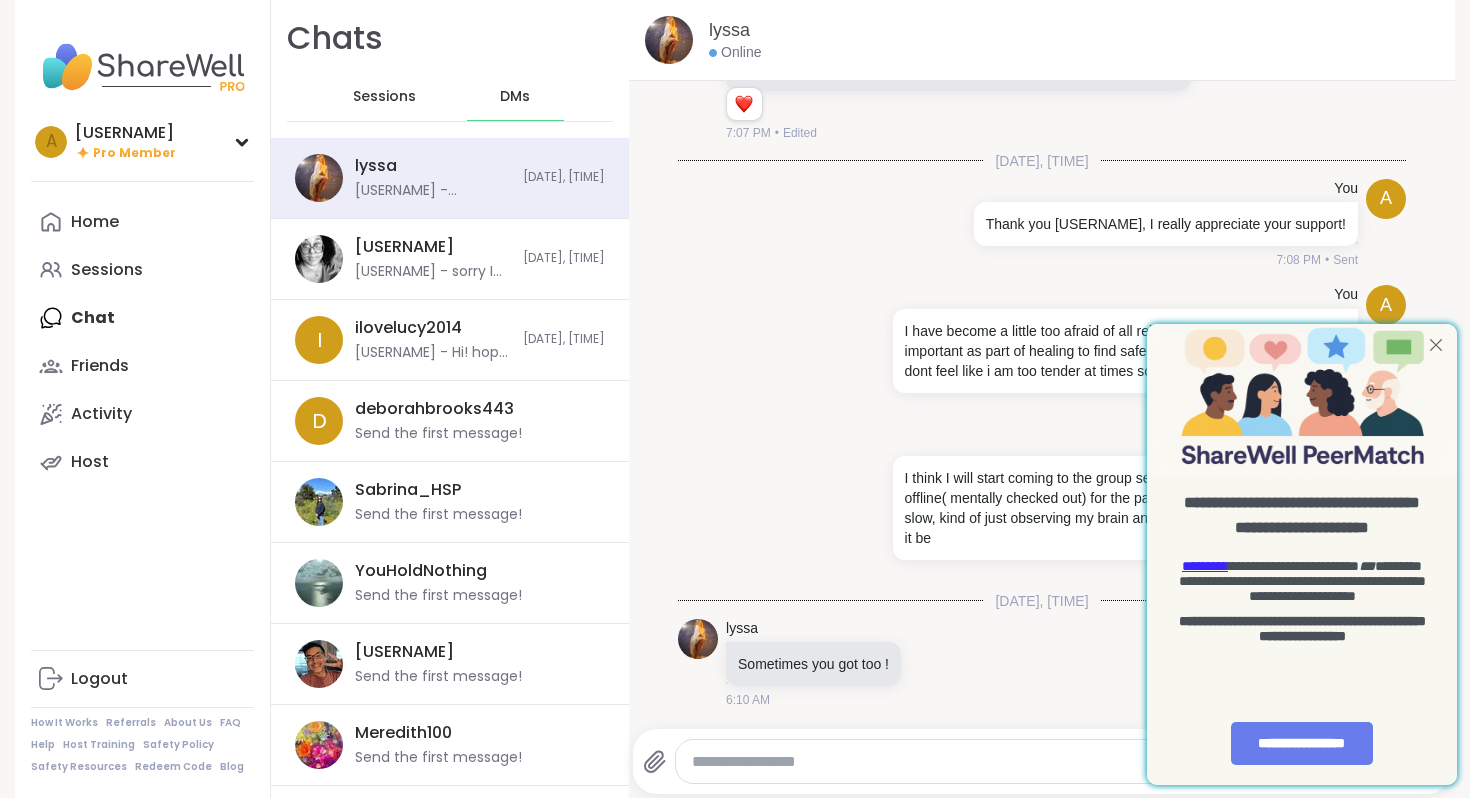 click at bounding box center [1436, 345] 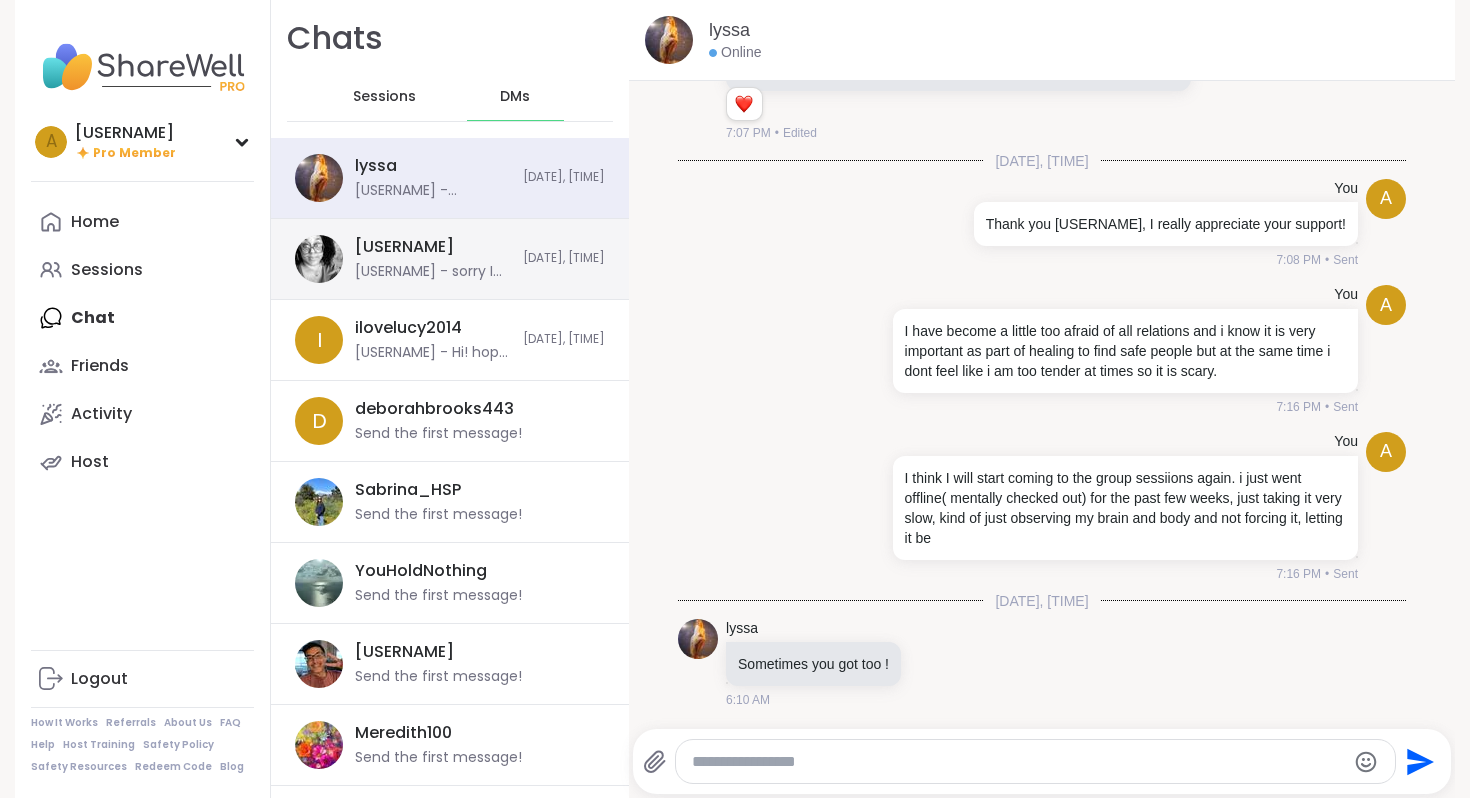 click on "[USERNAME]" at bounding box center (404, 247) 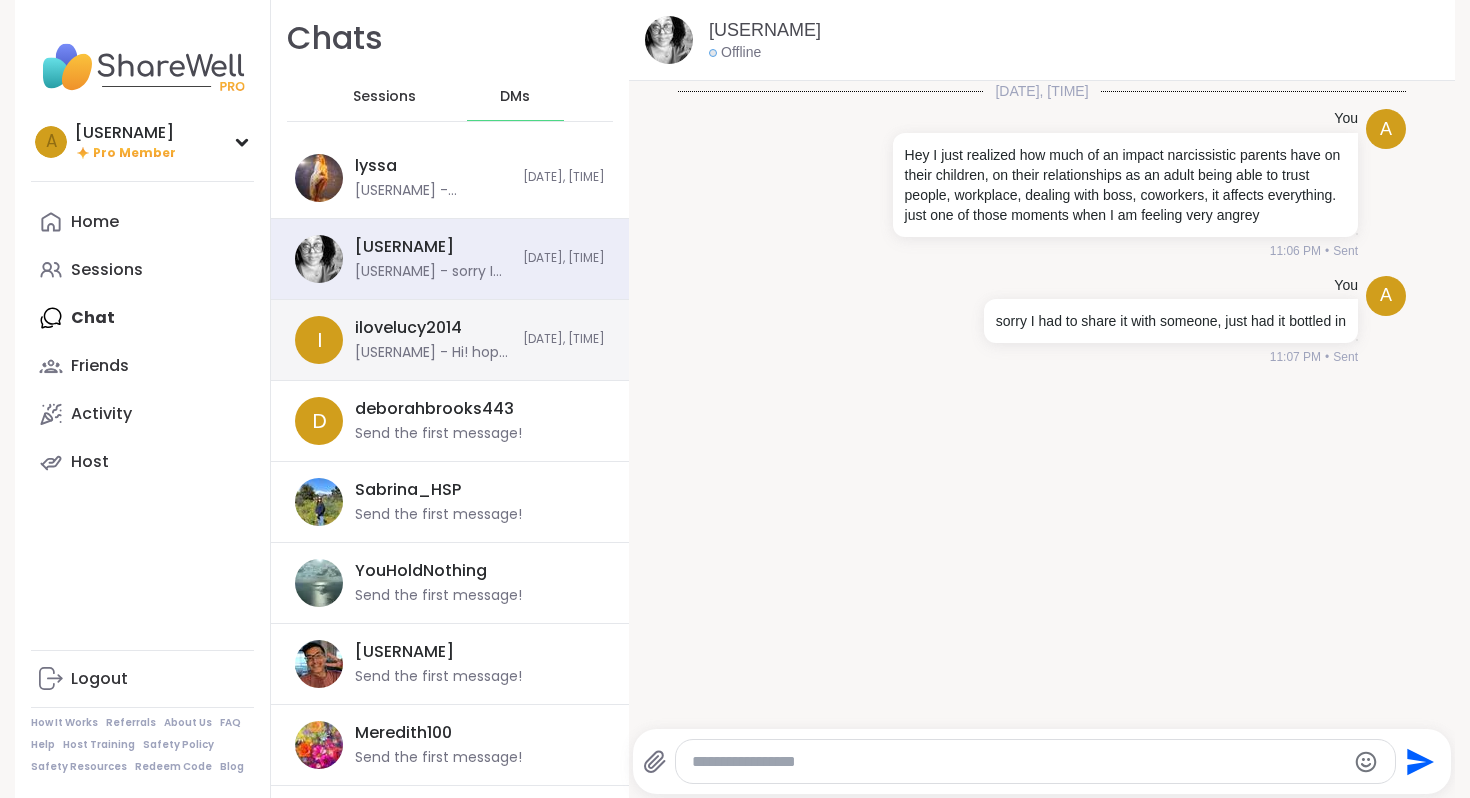click on "[USERNAME] [USERNAME] - Hi! hope you are doing better, sending you good wishes! :)" at bounding box center [450, 340] 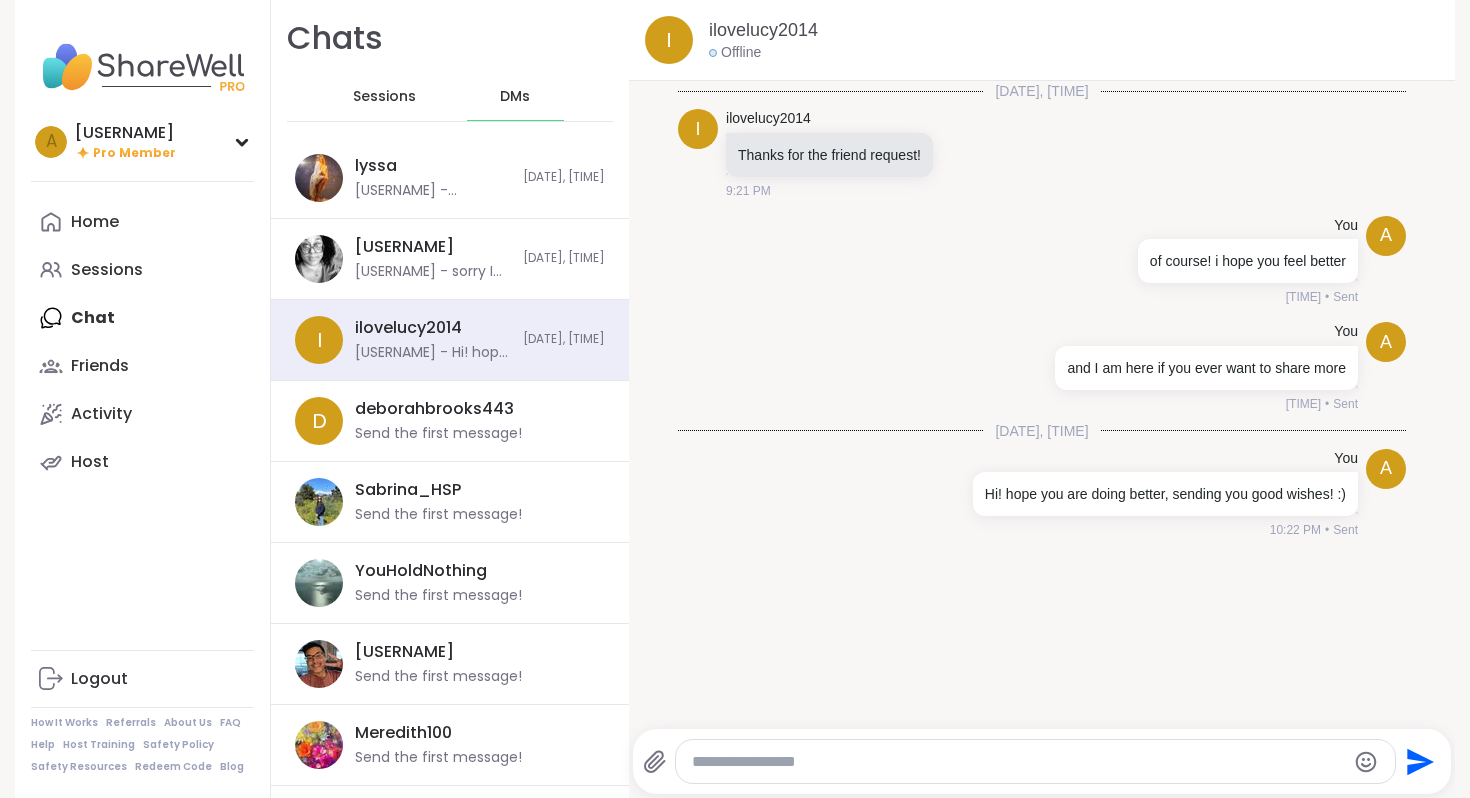 click on "Sessions" at bounding box center [384, 97] 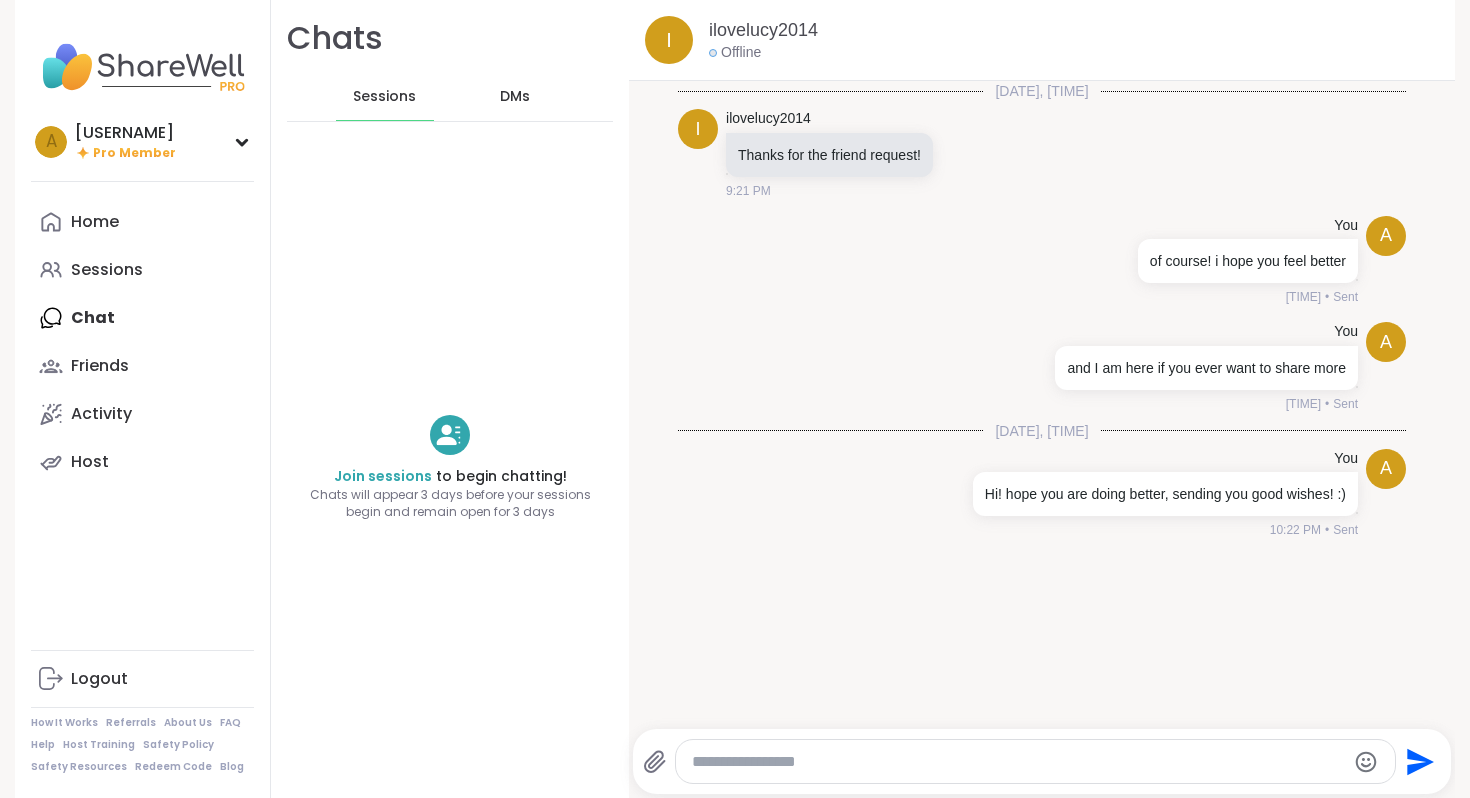 scroll, scrollTop: 0, scrollLeft: 0, axis: both 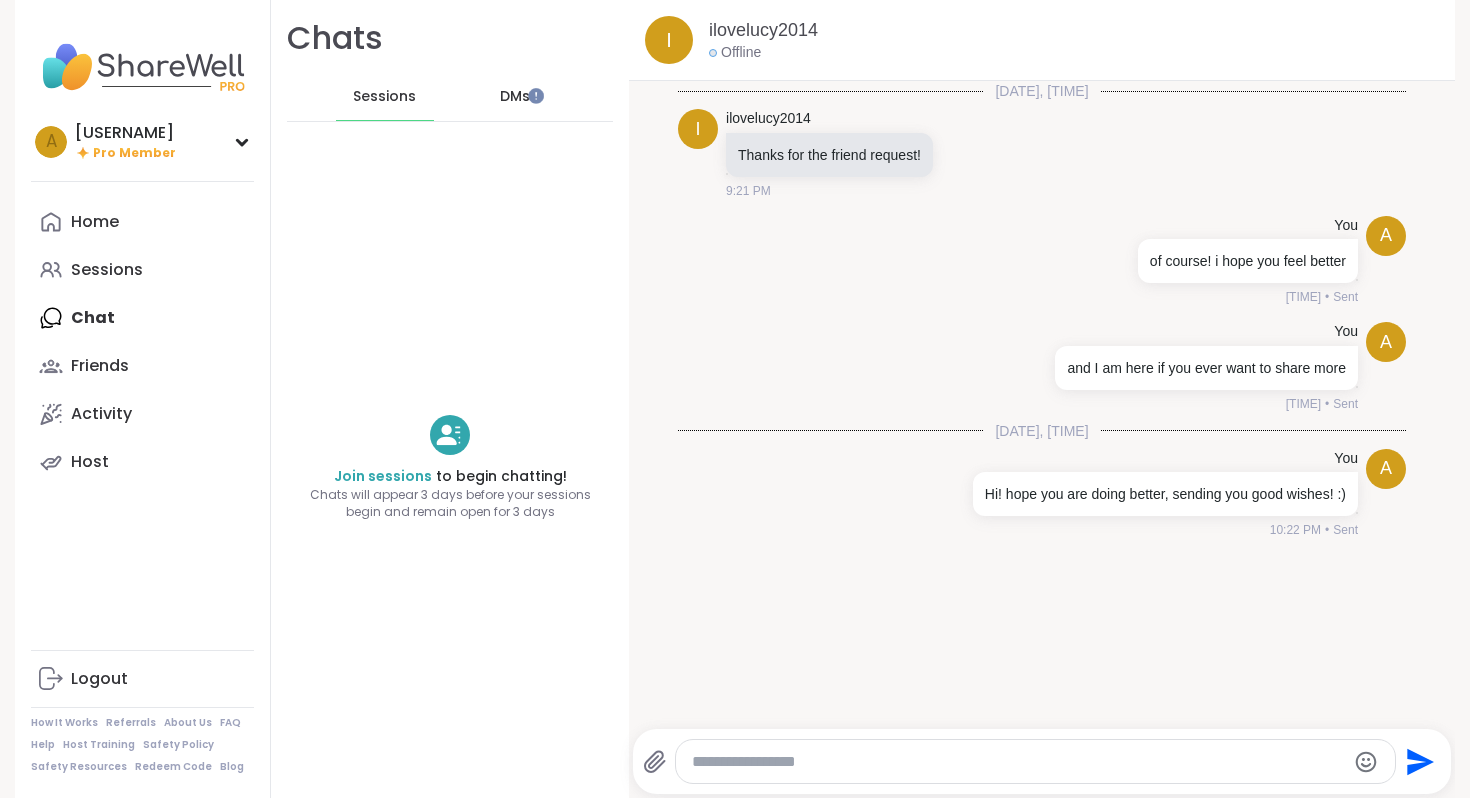click on "DMs" at bounding box center [515, 97] 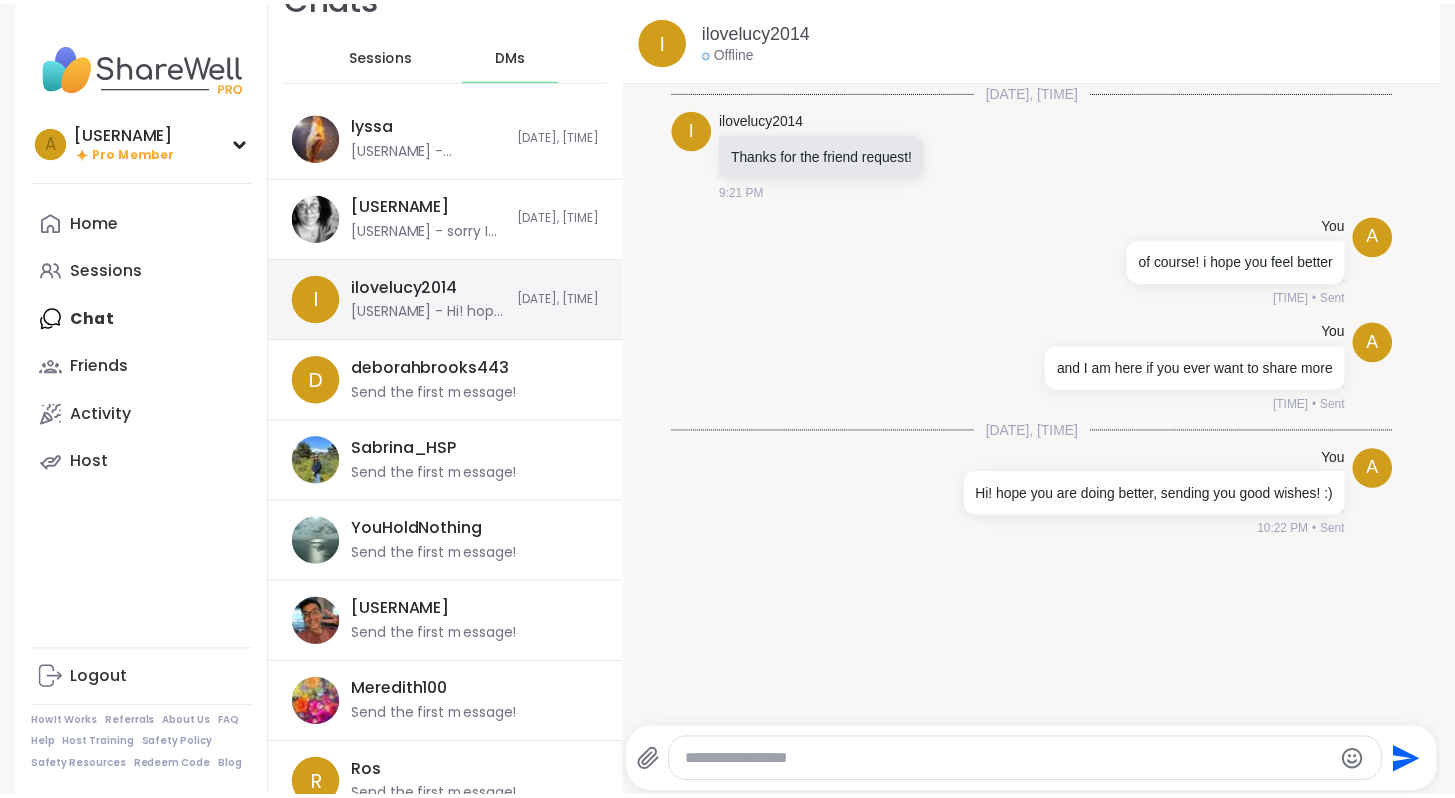 scroll, scrollTop: 0, scrollLeft: 0, axis: both 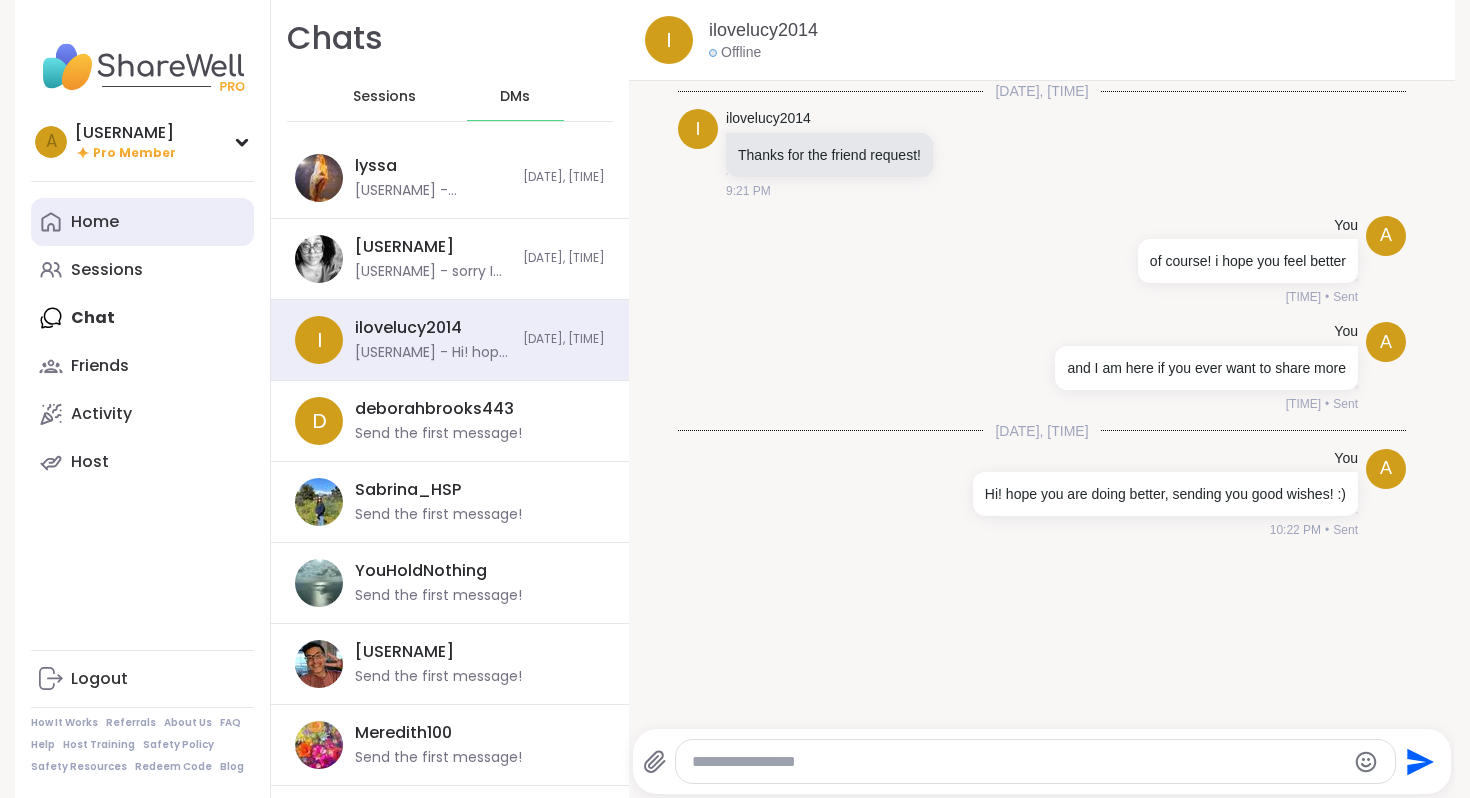 click on "Home" at bounding box center [142, 222] 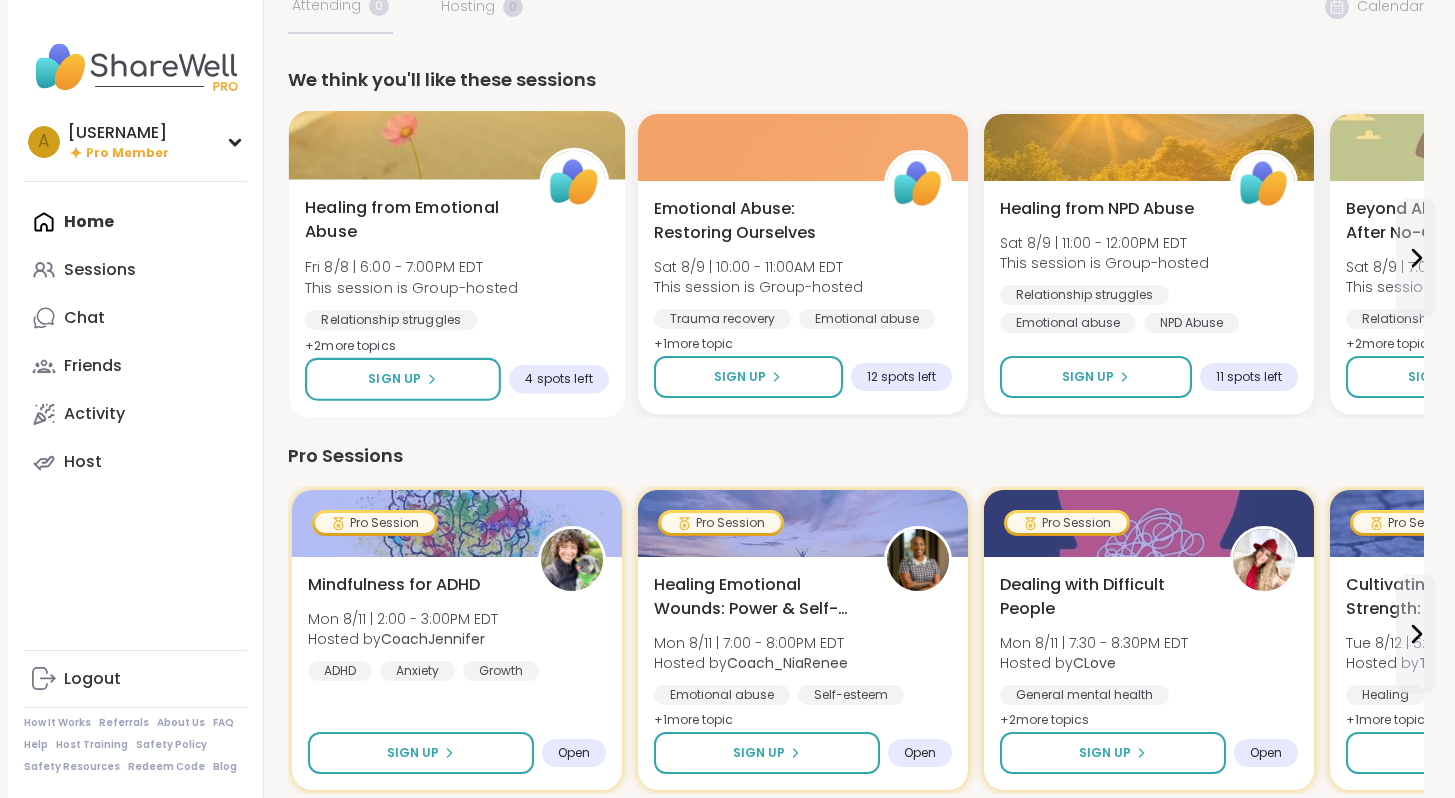 scroll, scrollTop: 0, scrollLeft: 0, axis: both 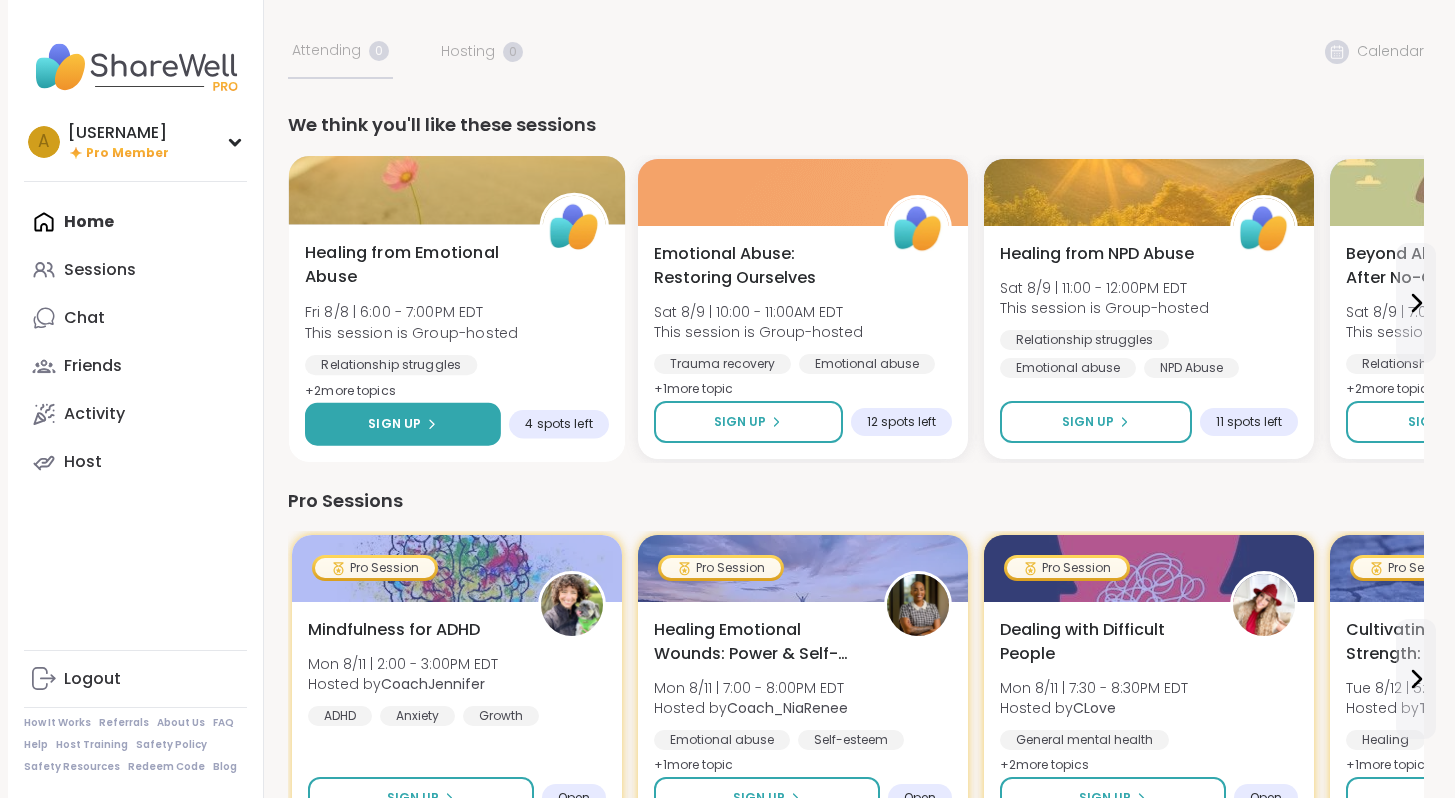 click on "Sign Up" at bounding box center (403, 424) 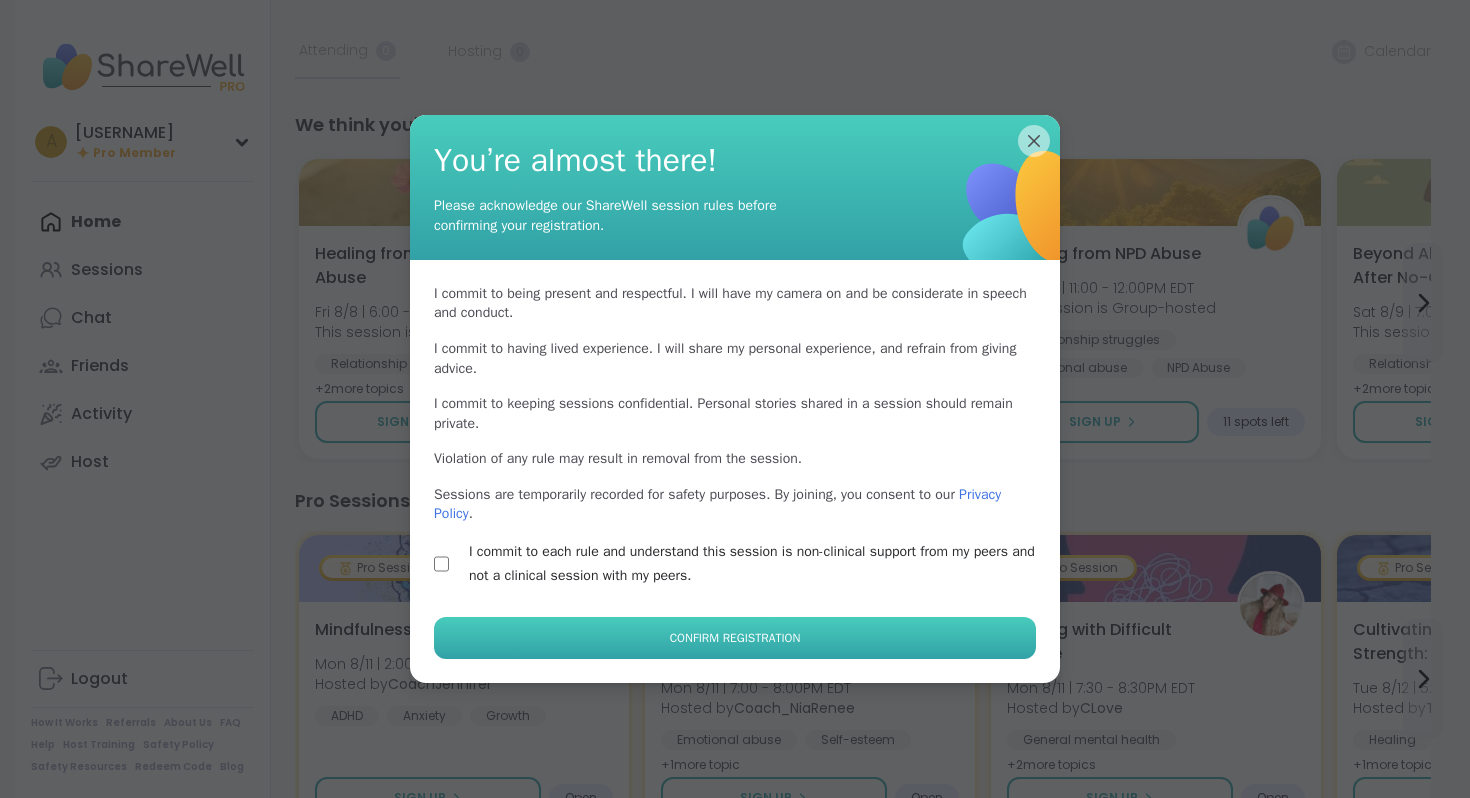click on "Confirm Registration" at bounding box center [735, 638] 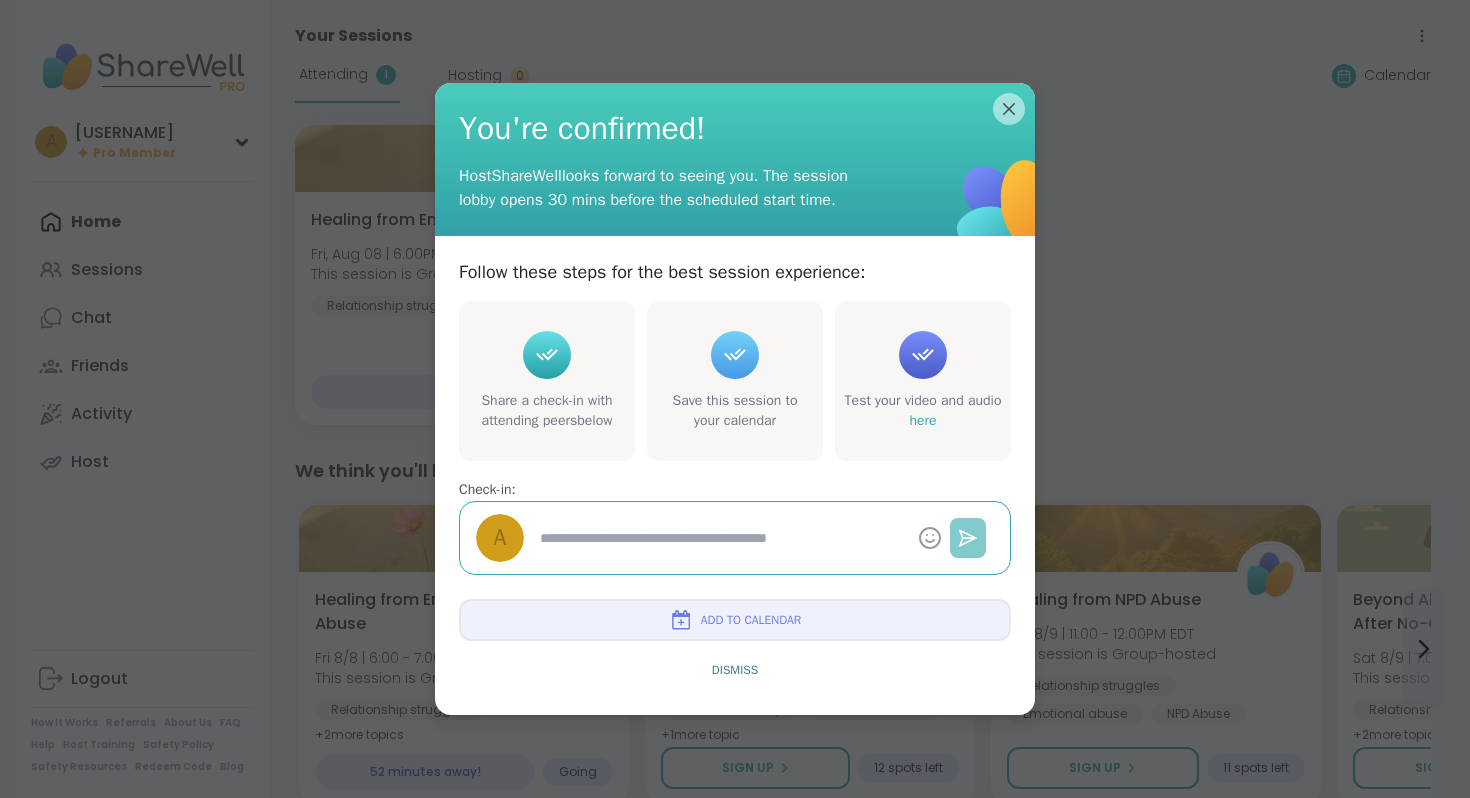 click 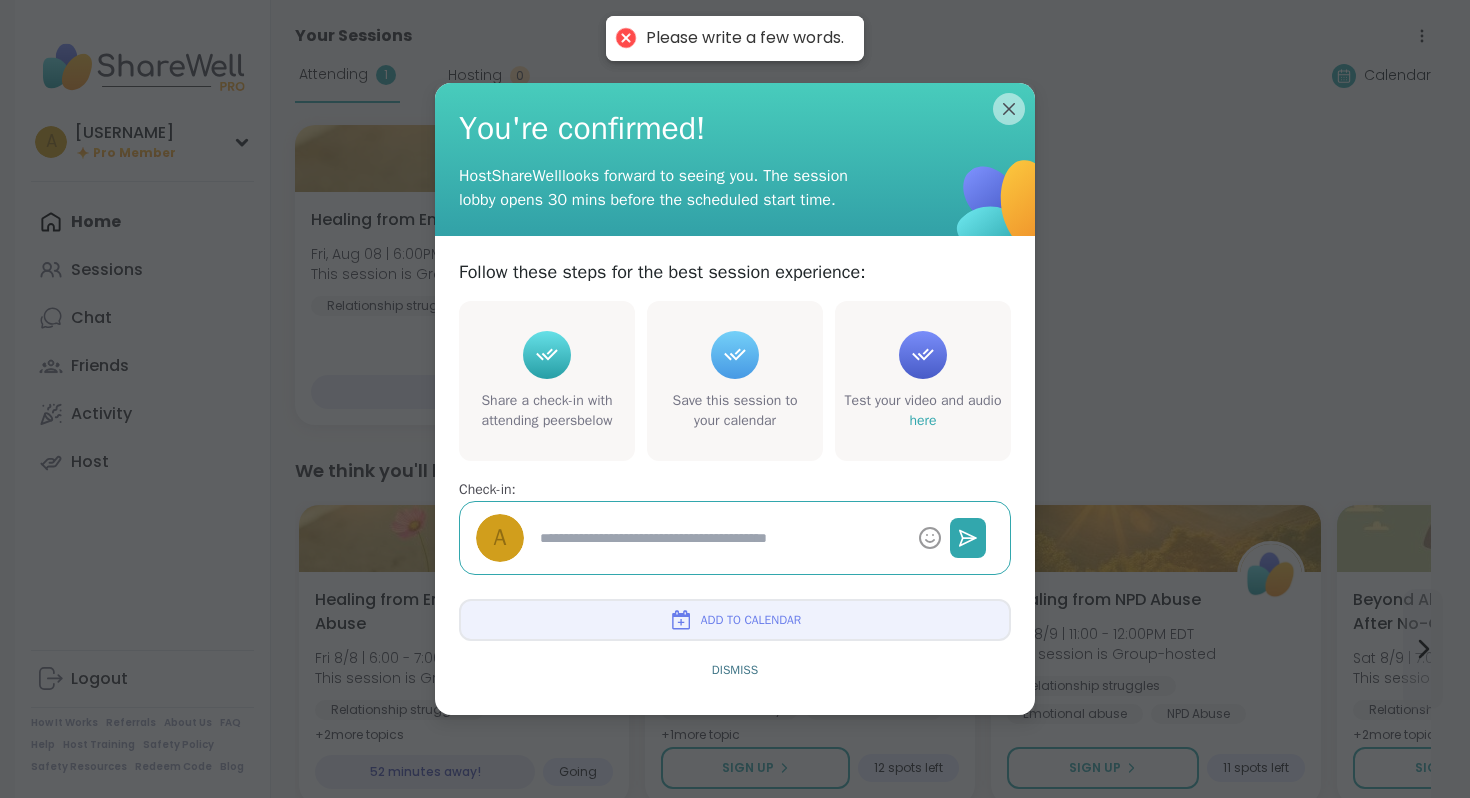click at bounding box center (721, 538) 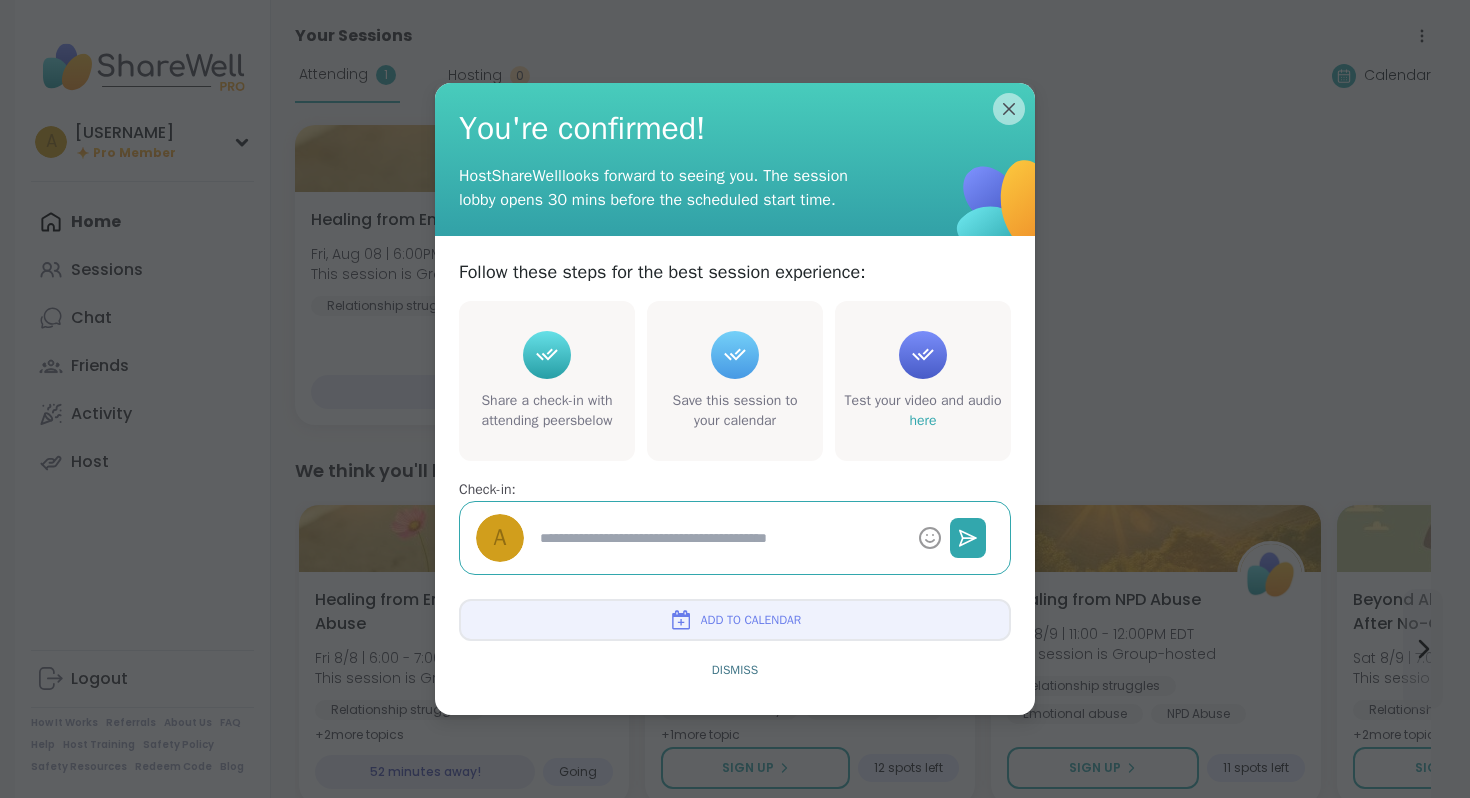 type on "*" 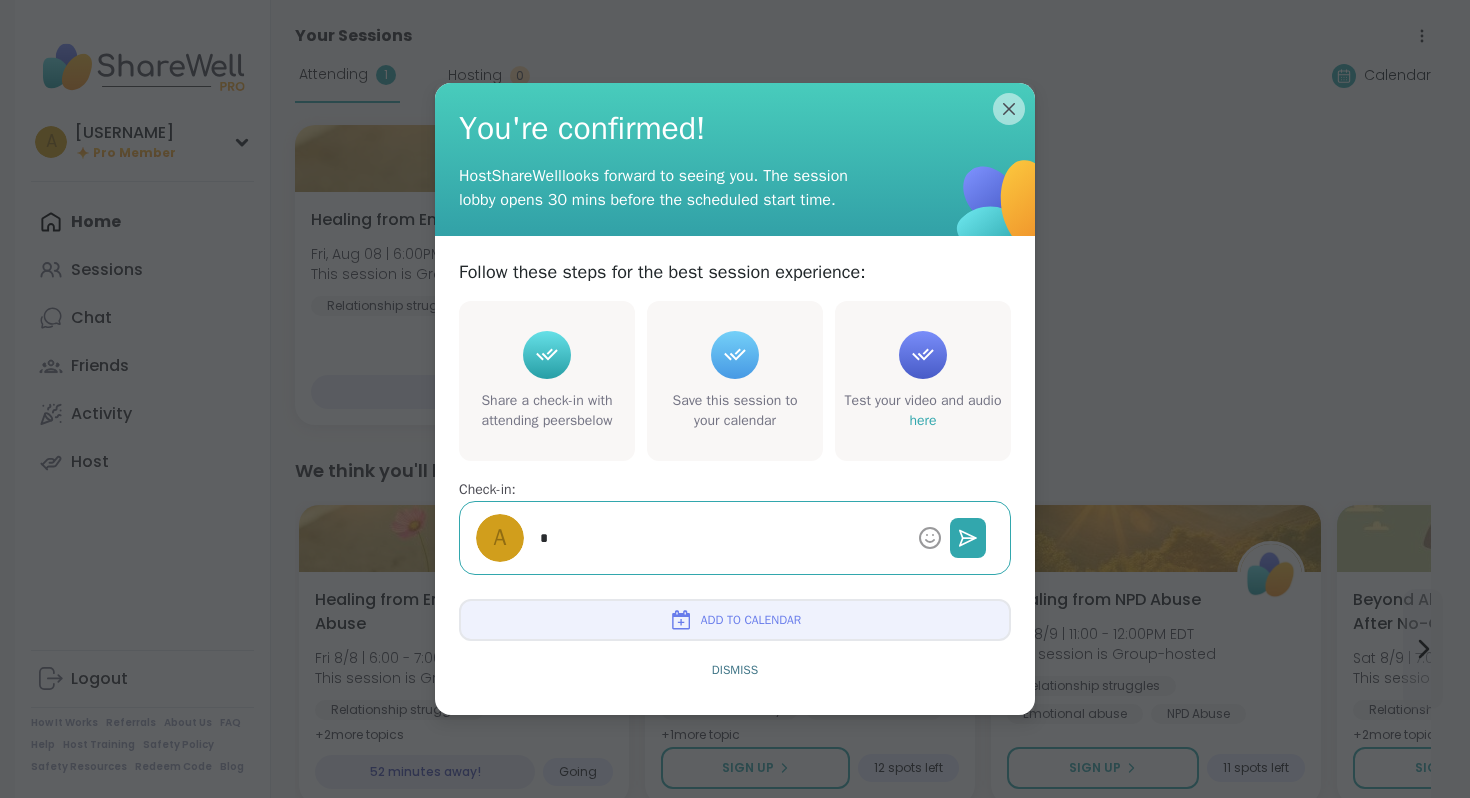 type on "*" 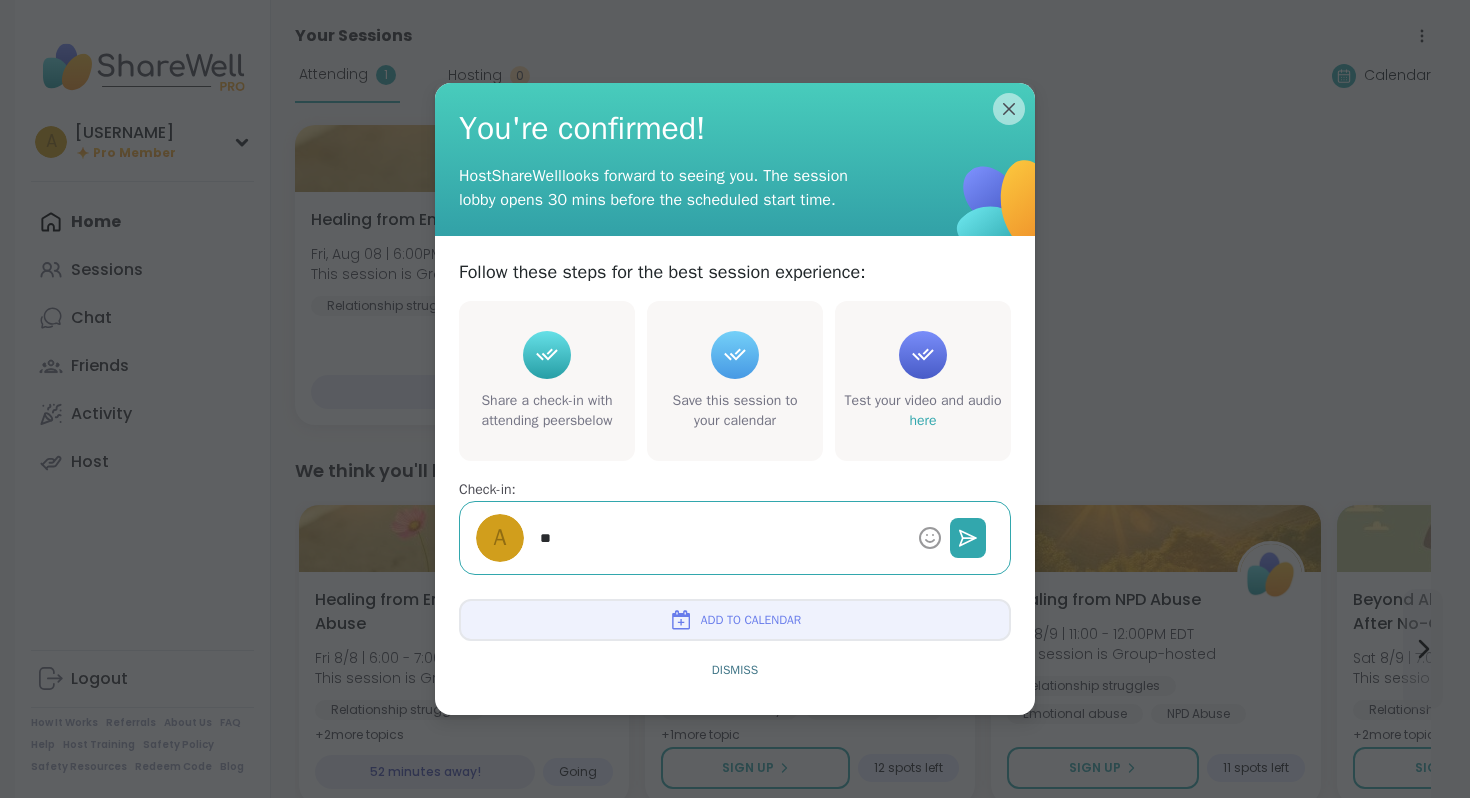 type on "*" 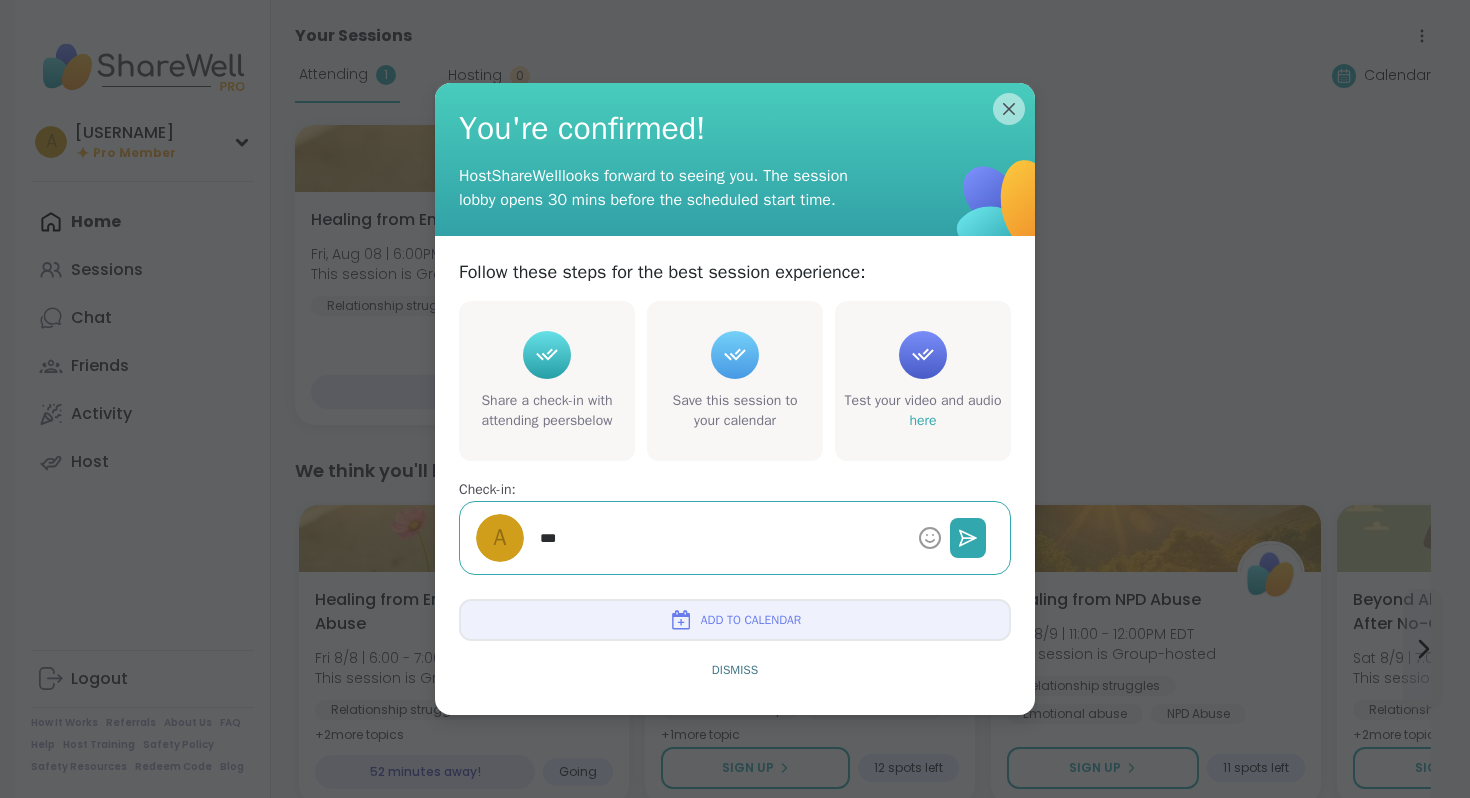 type on "*" 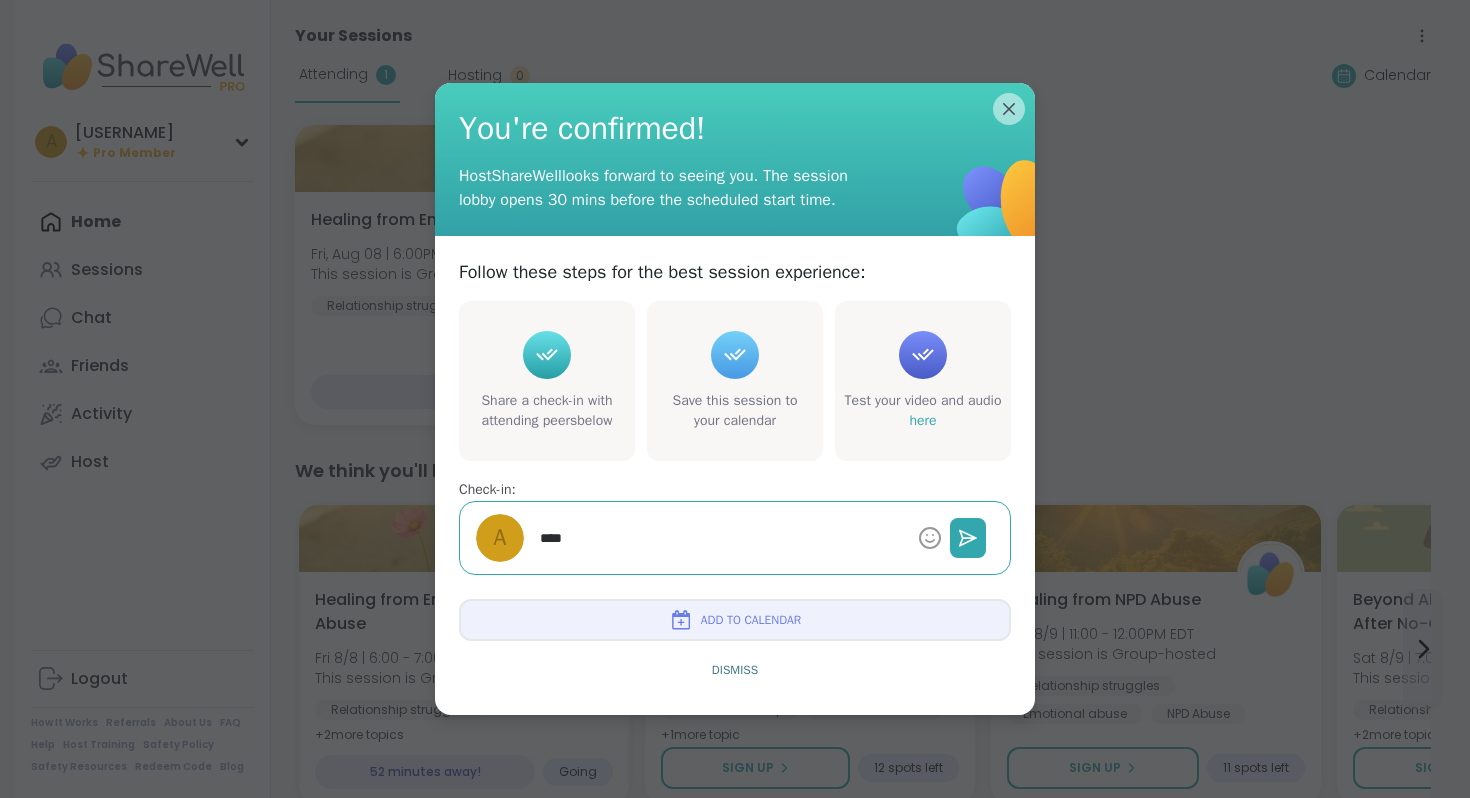 type on "*" 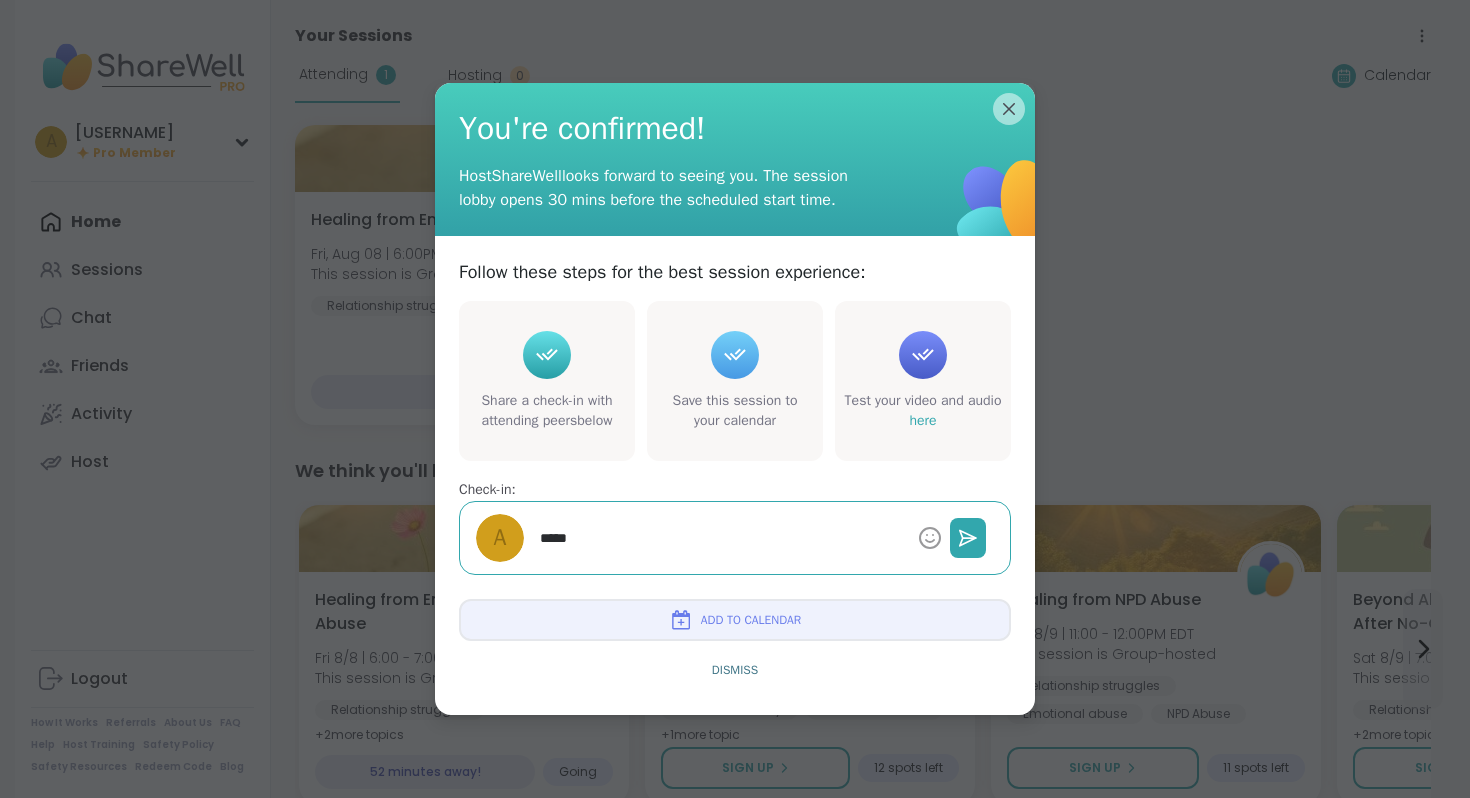 type on "*" 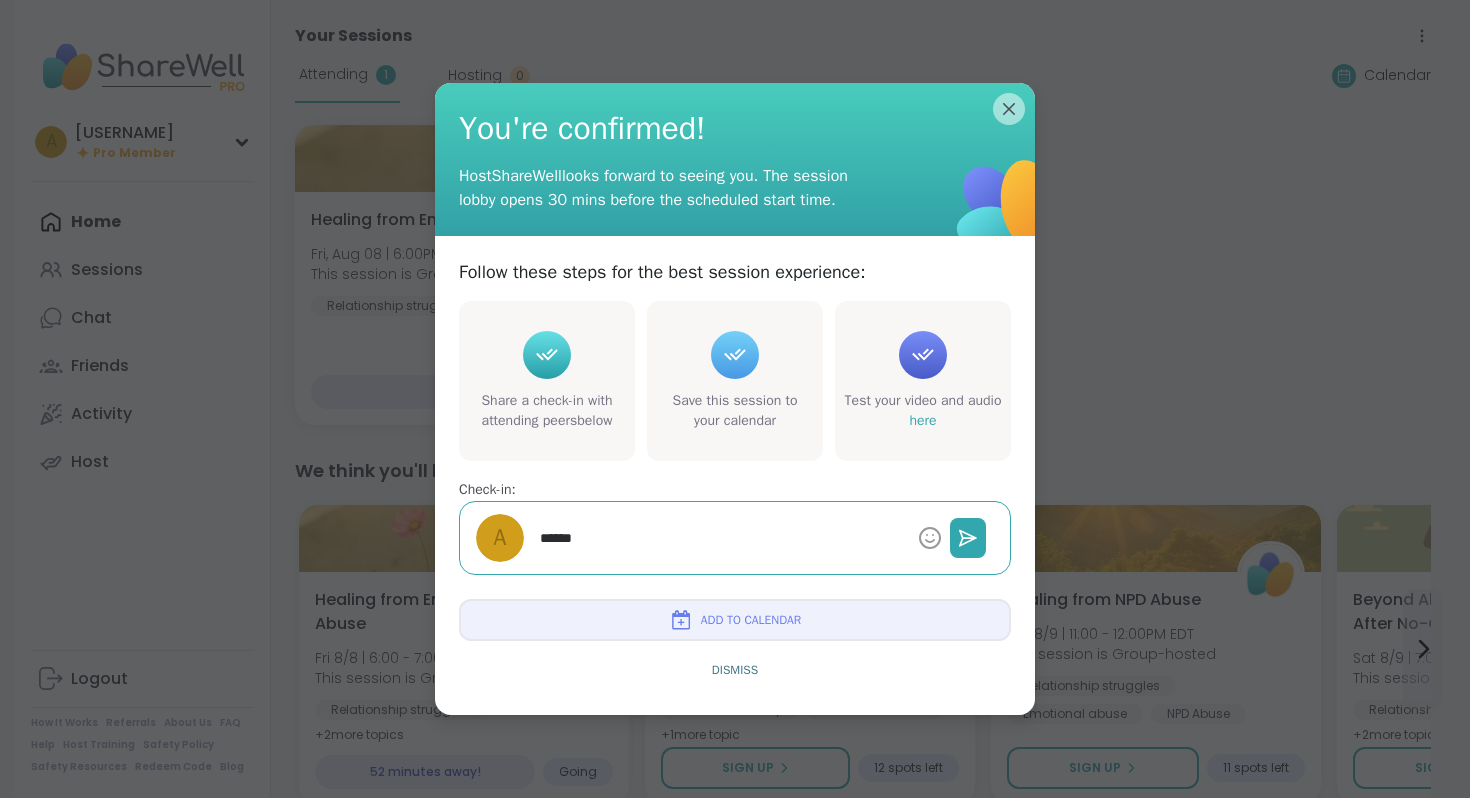 type on "*" 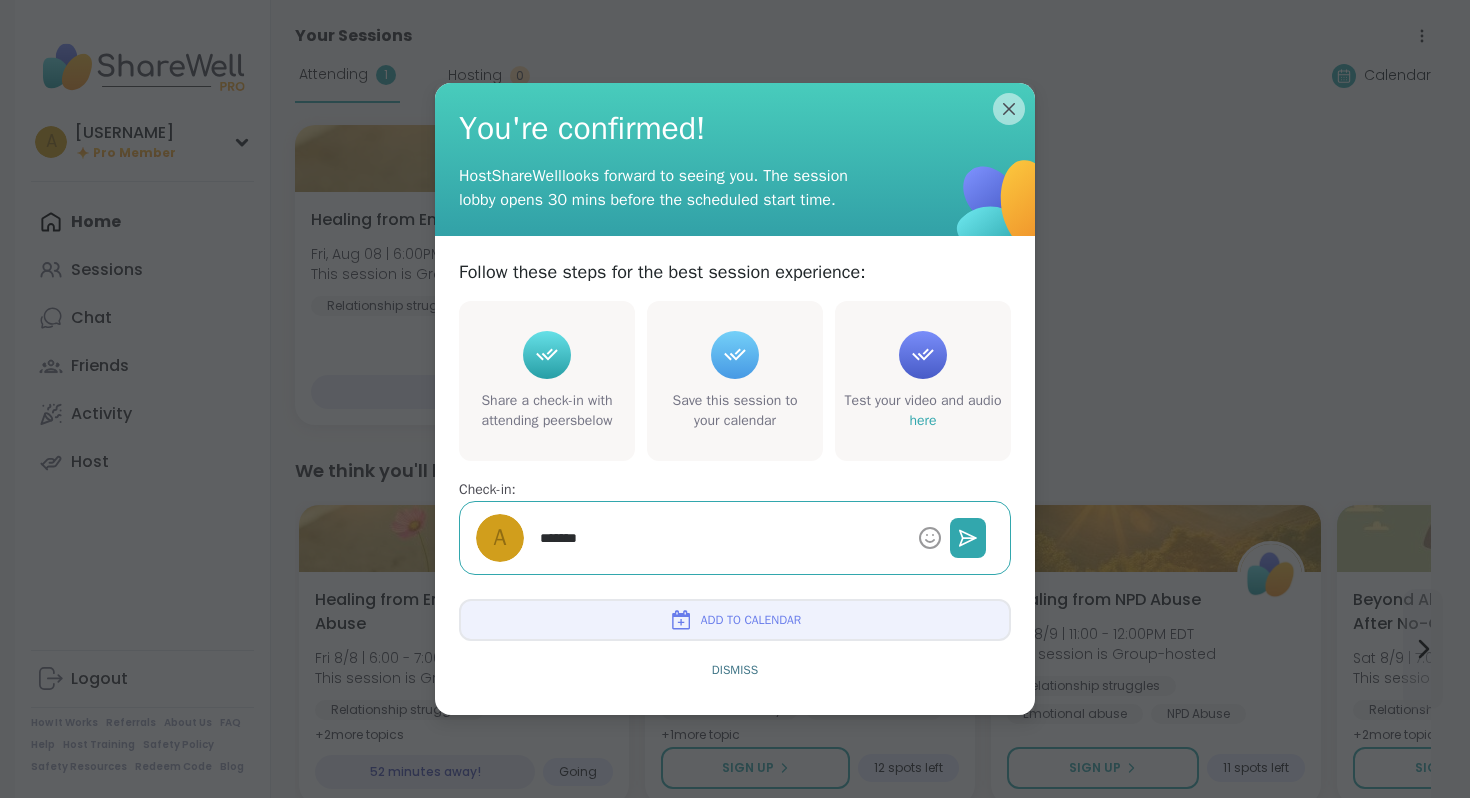 type on "*" 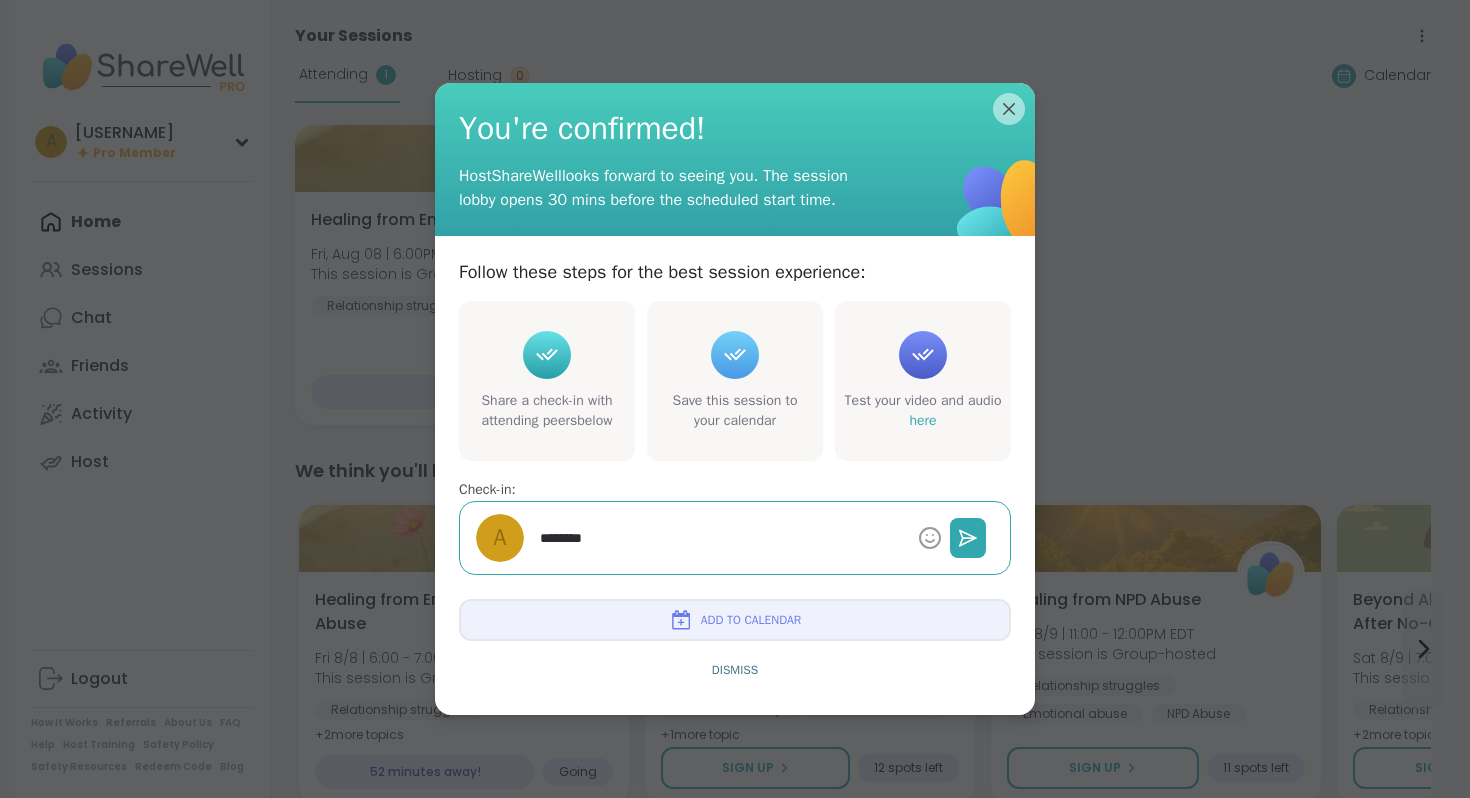 type on "*" 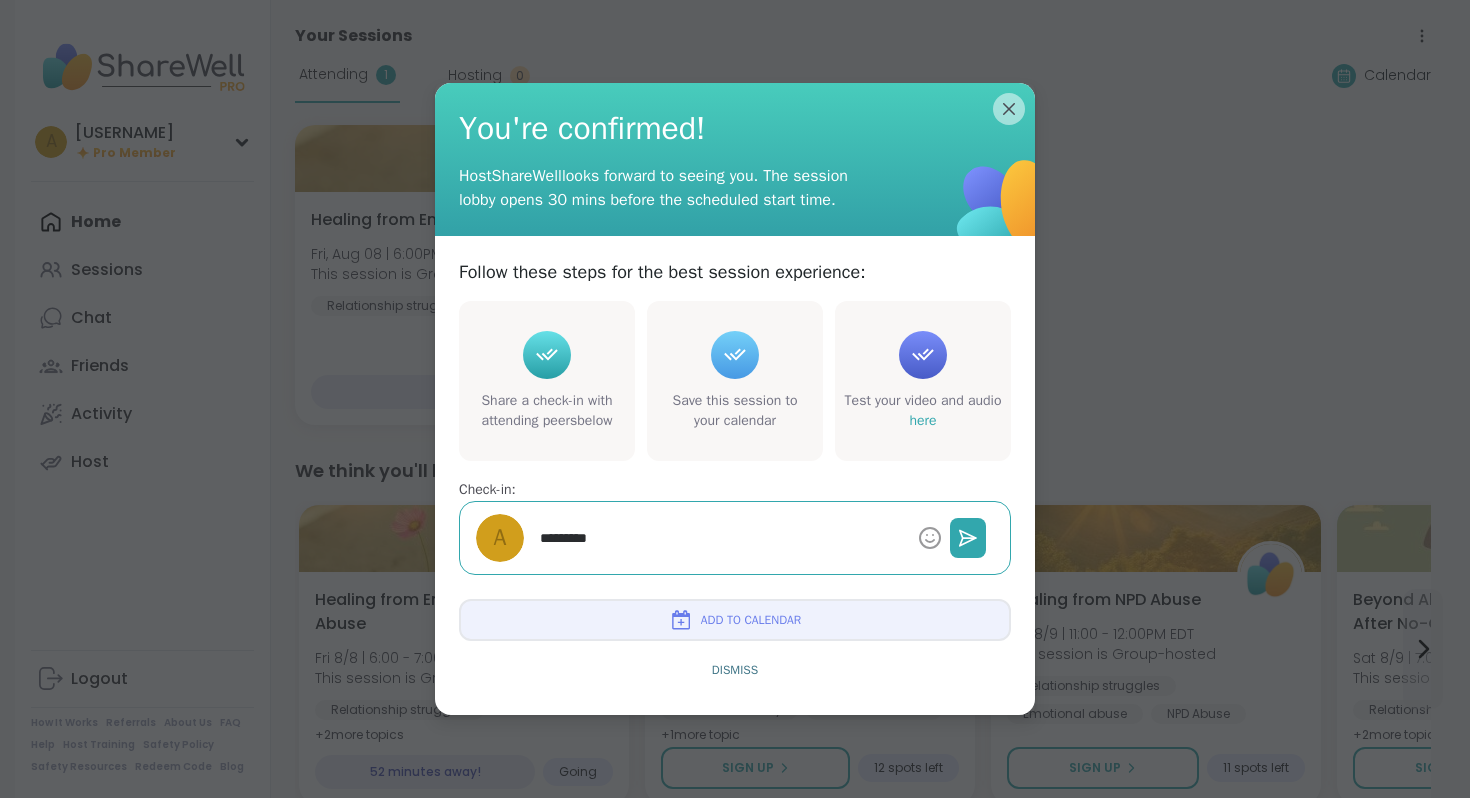 type on "*" 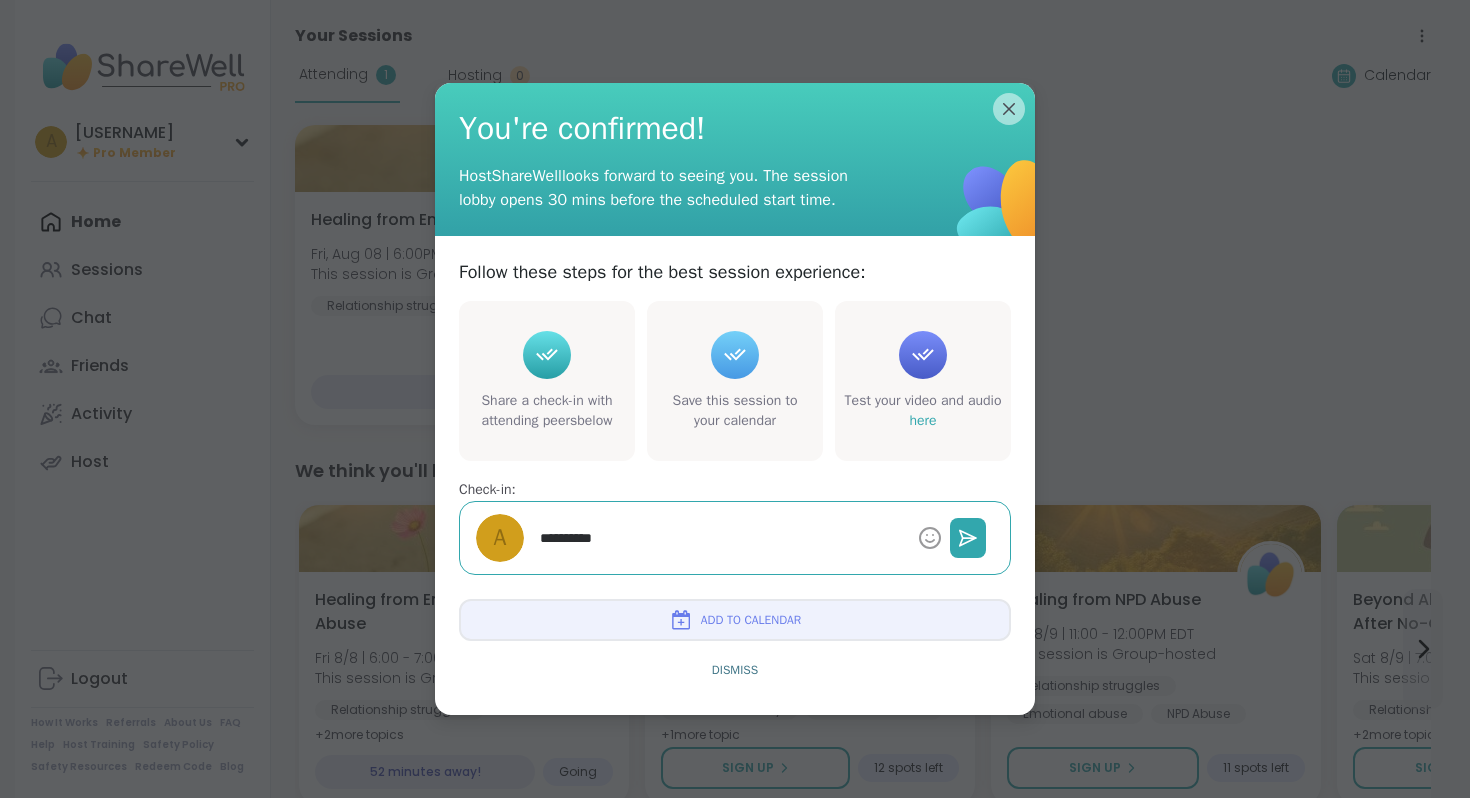 type on "*" 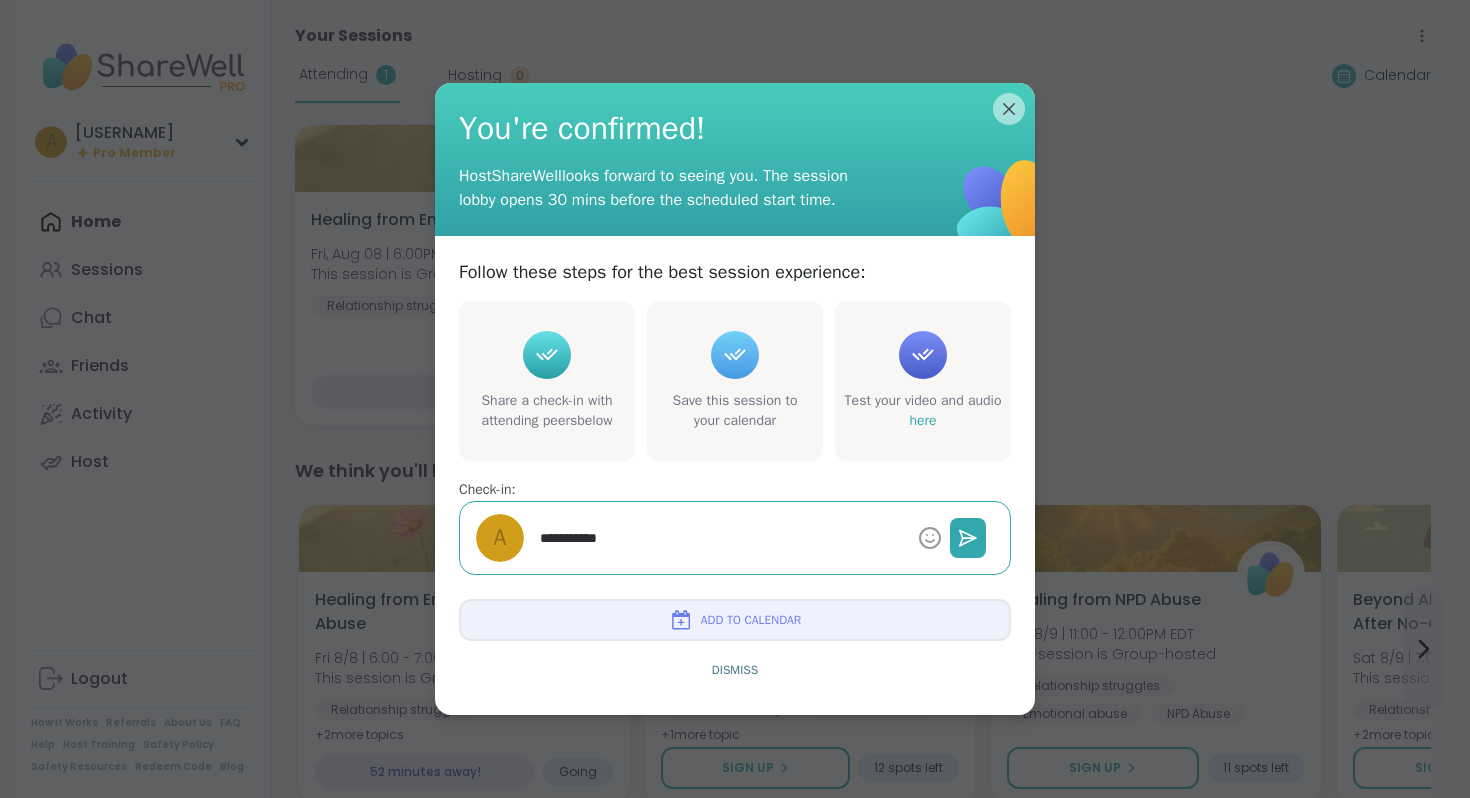 type on "*" 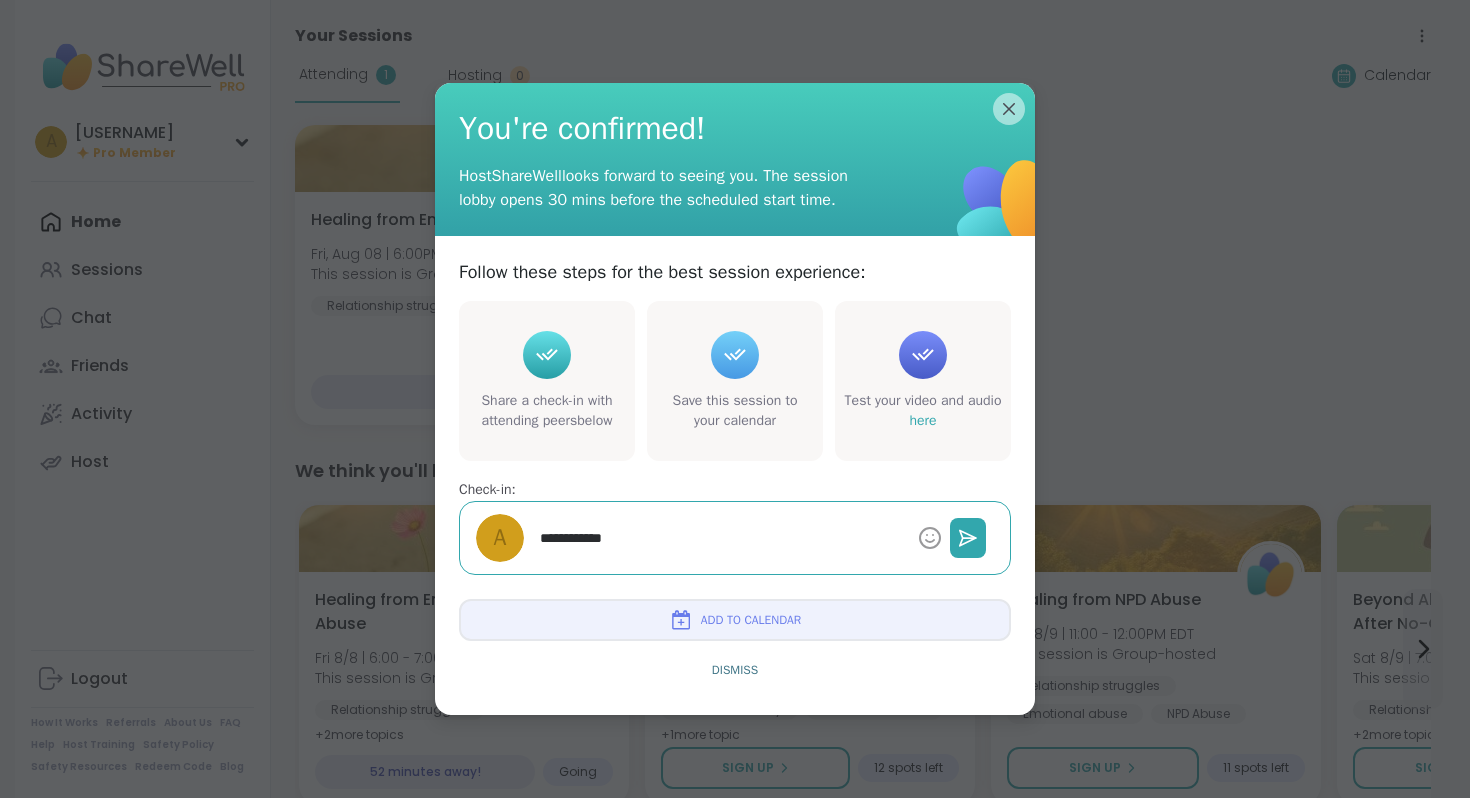 type on "*" 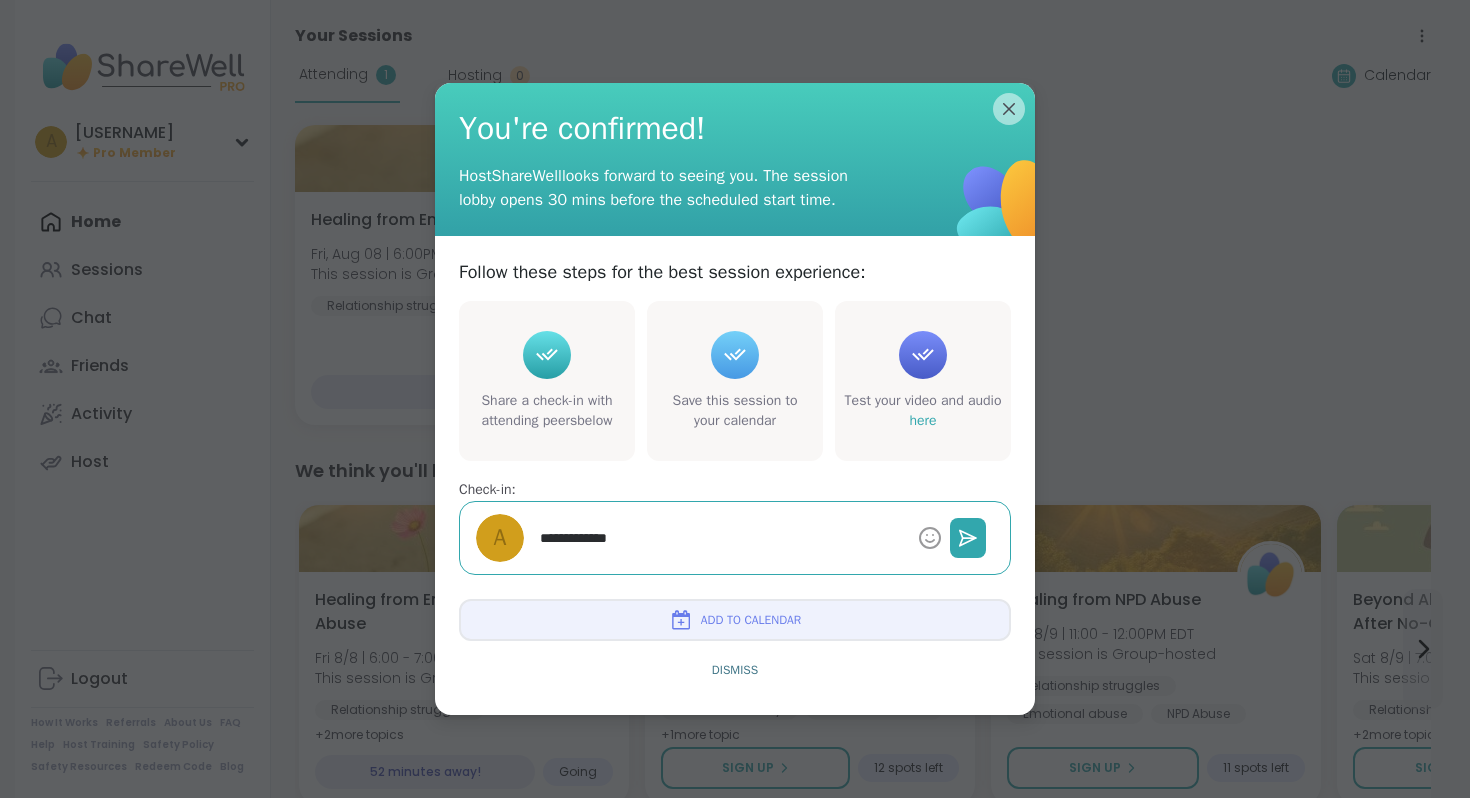 type on "*" 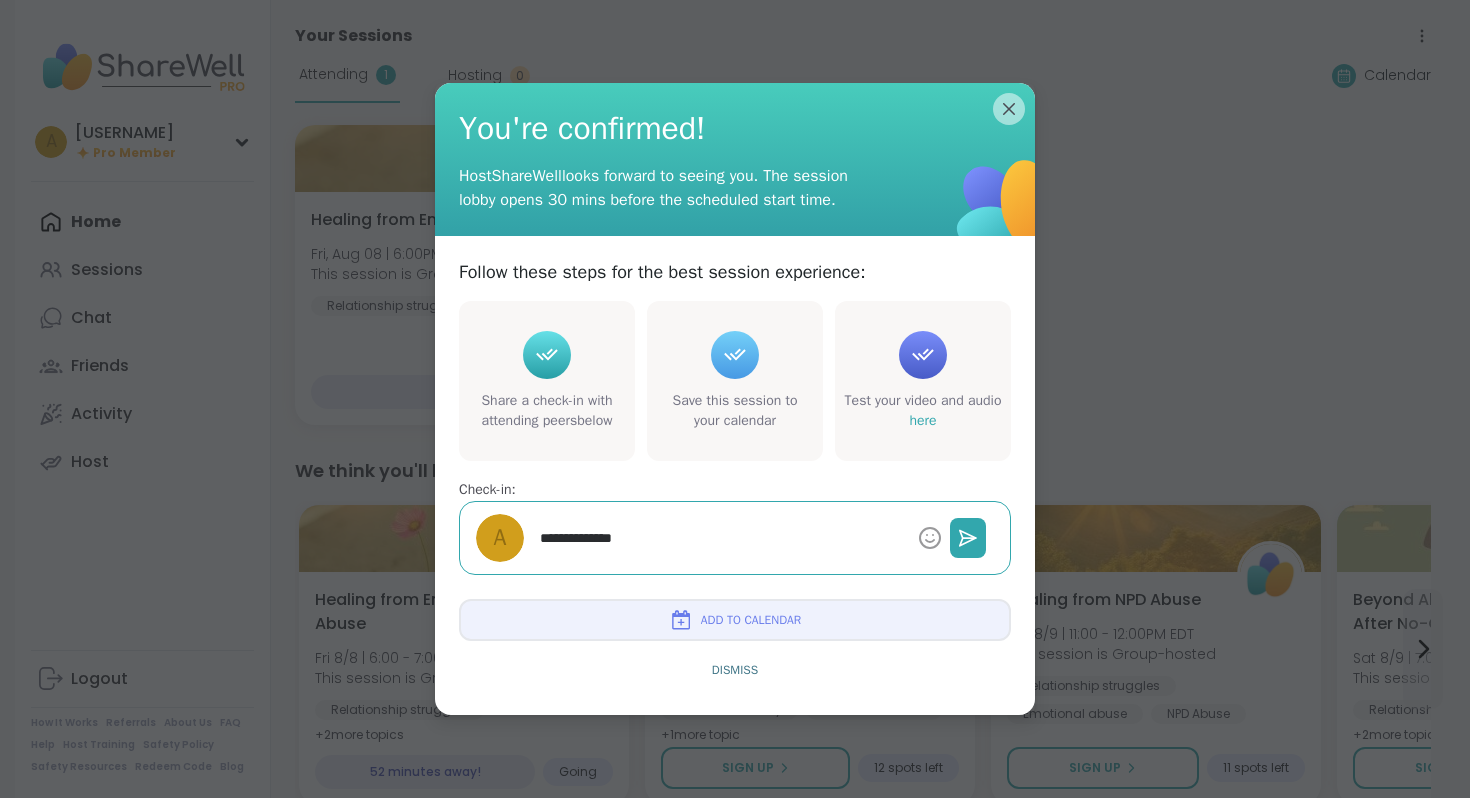 type on "*" 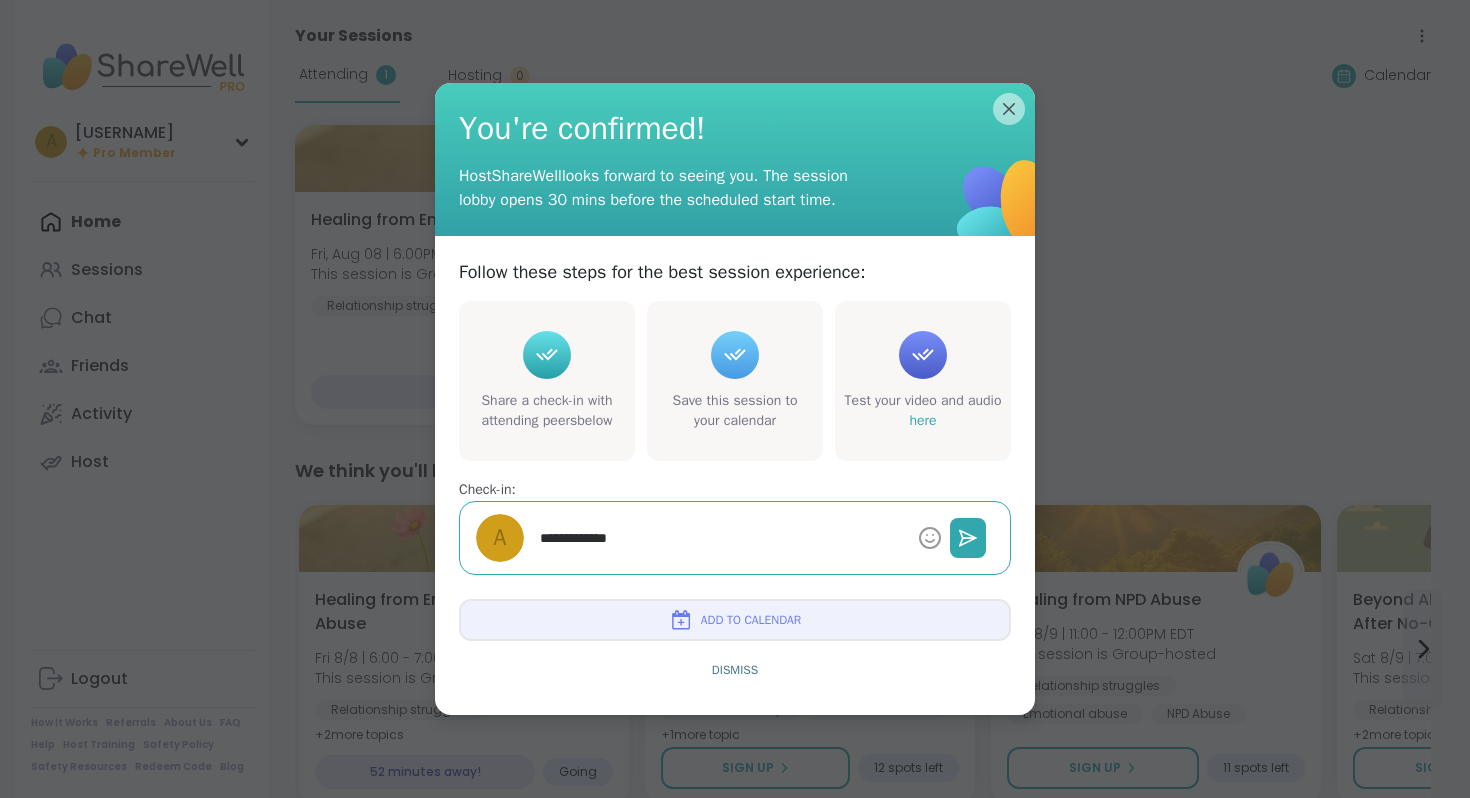 type on "*" 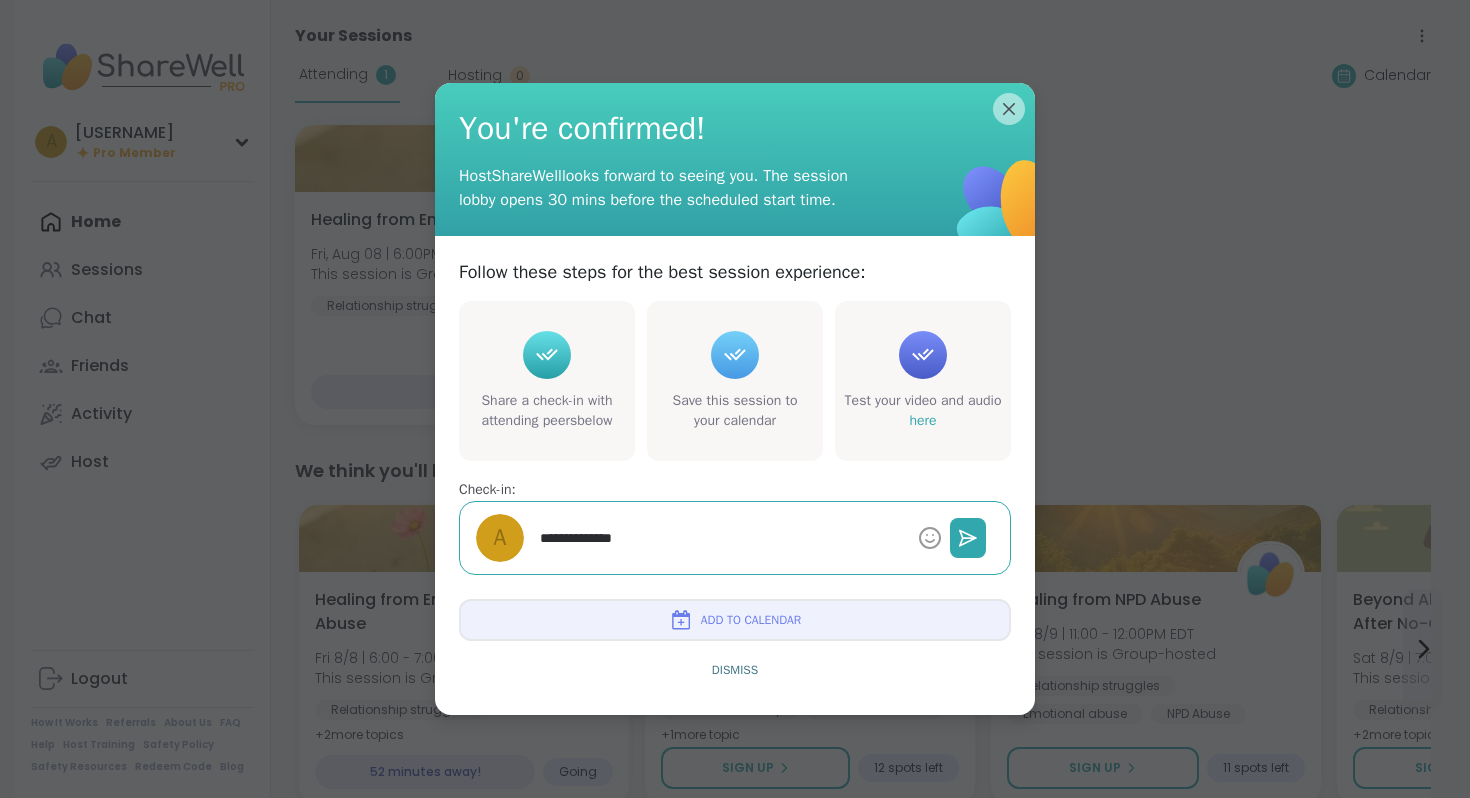 type on "*" 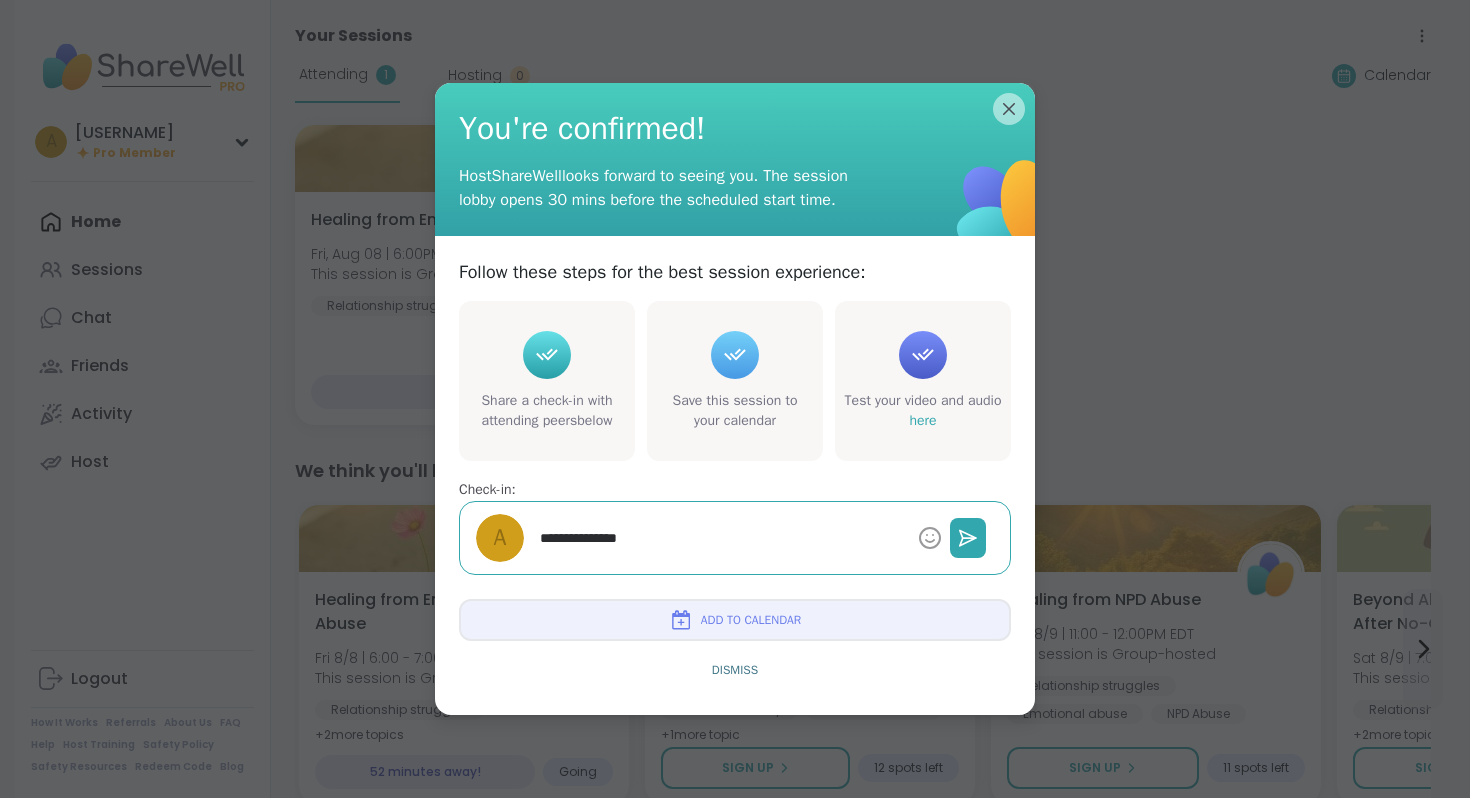 type on "*" 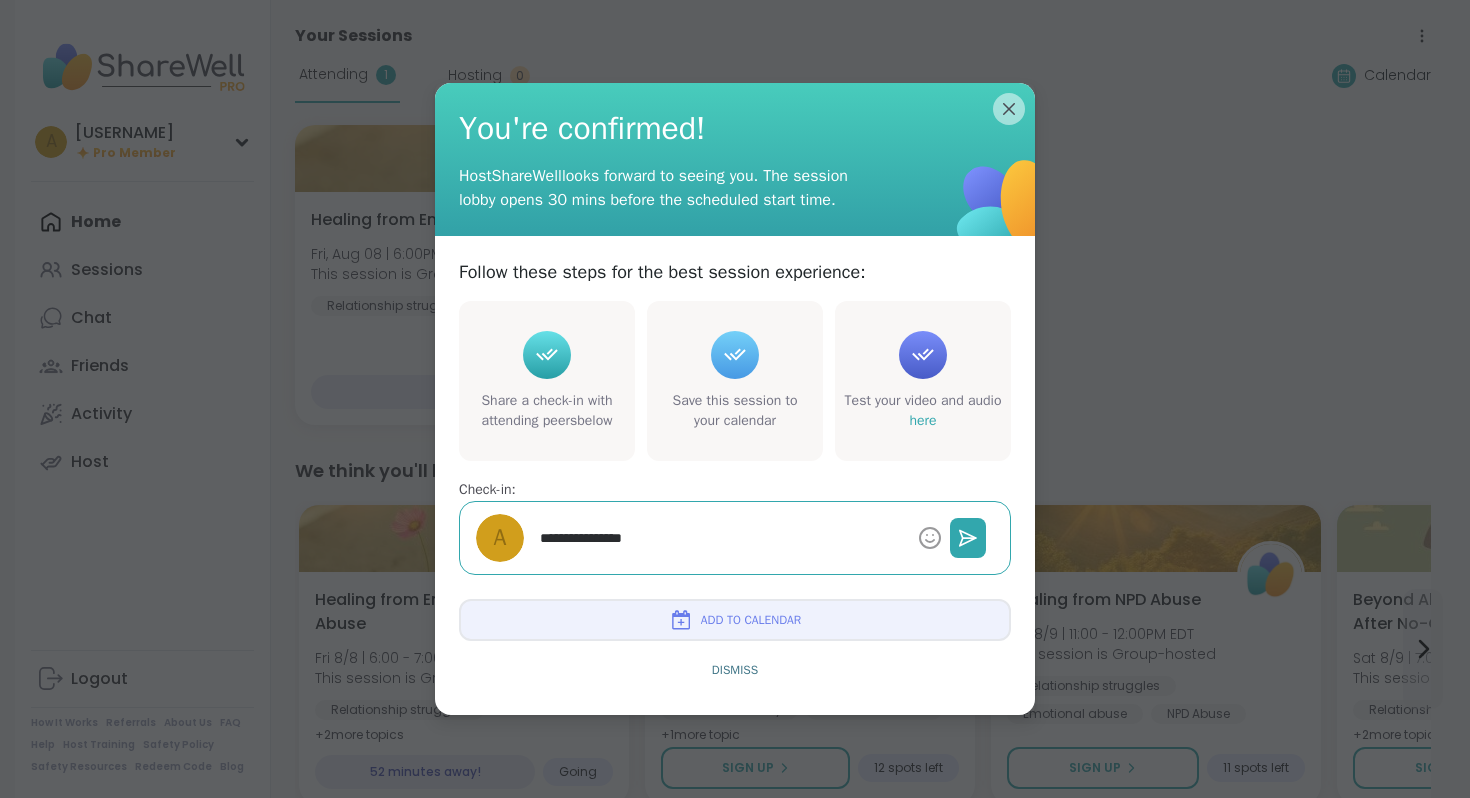 type on "*" 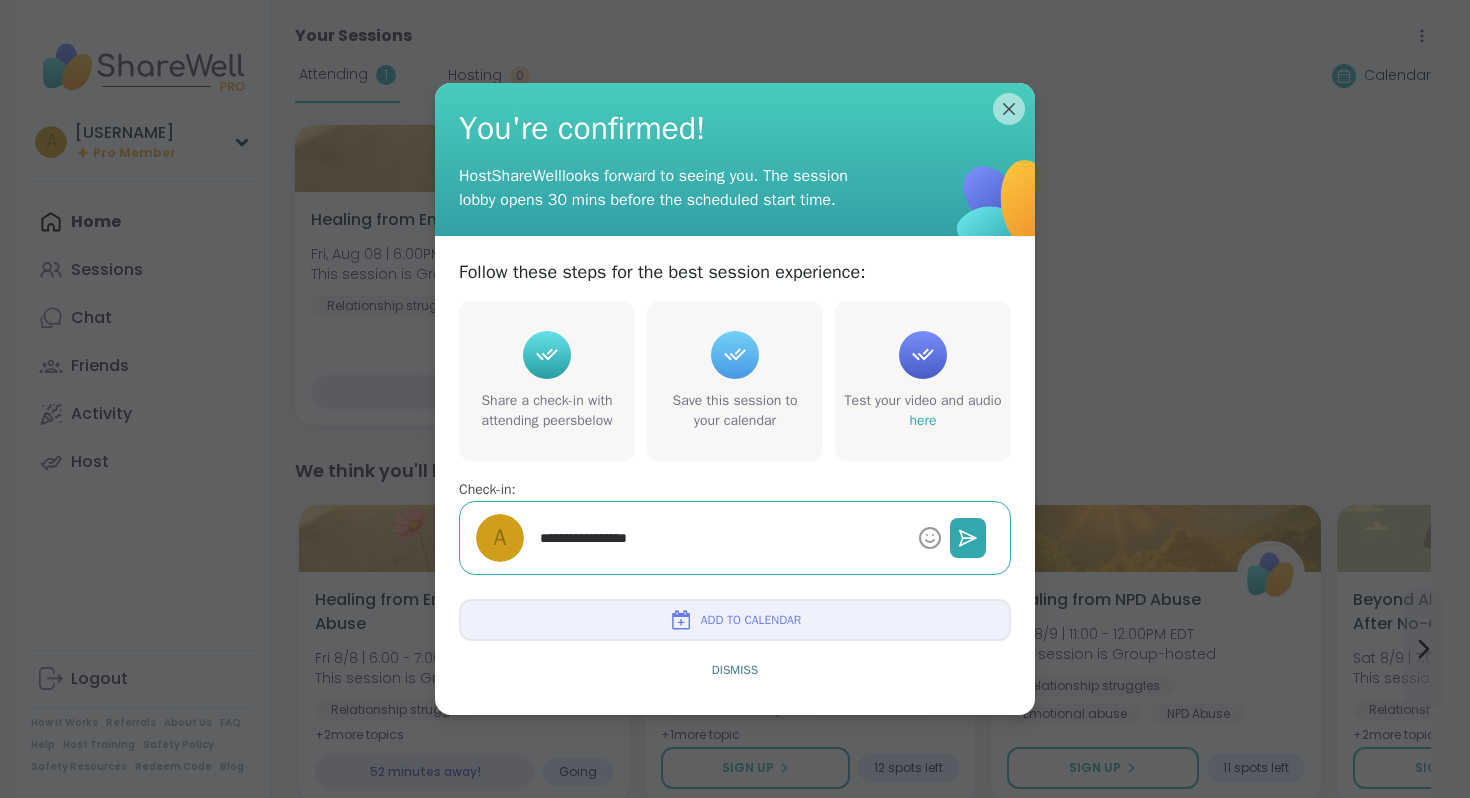 type on "*" 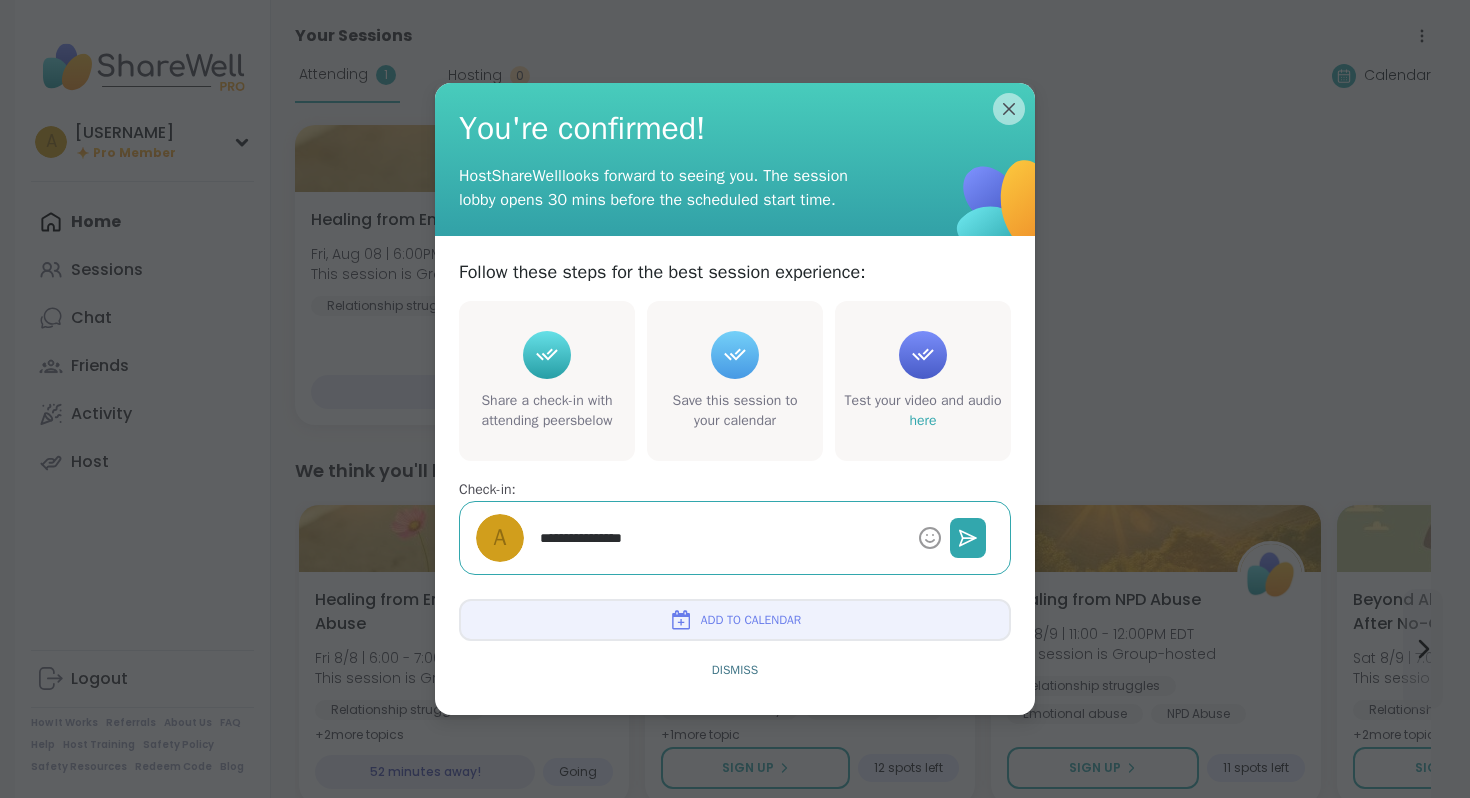 type on "*" 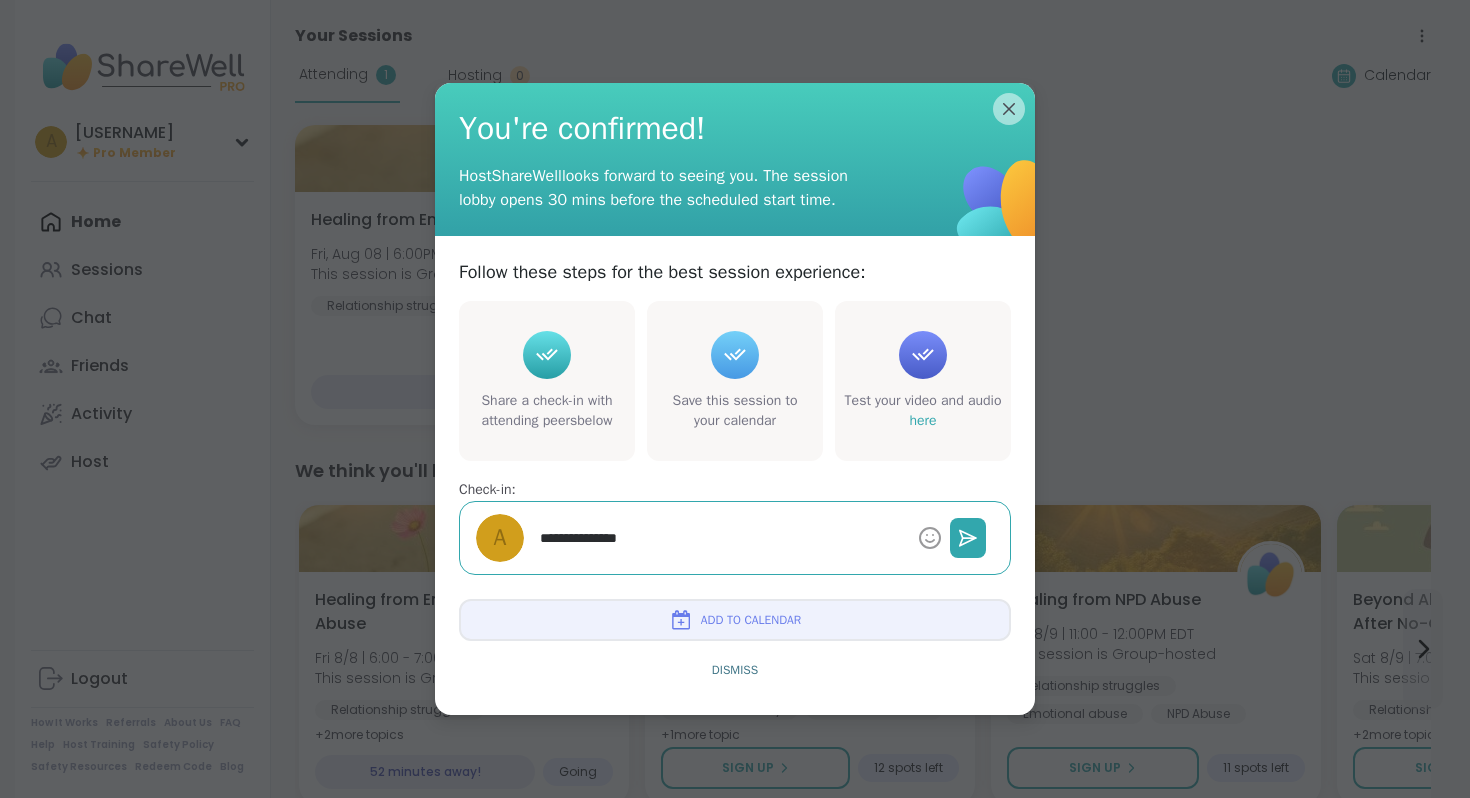 type on "*" 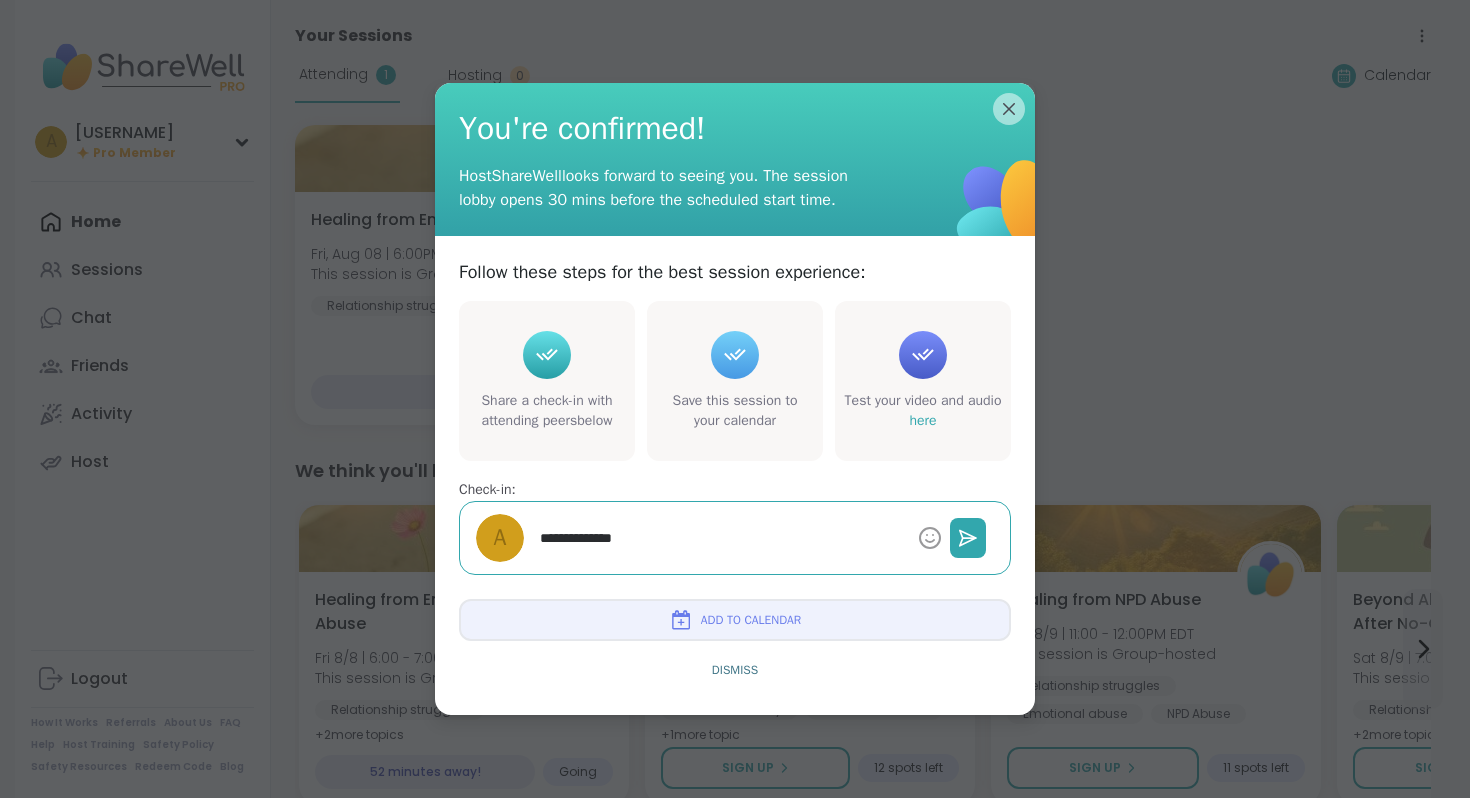 type on "*" 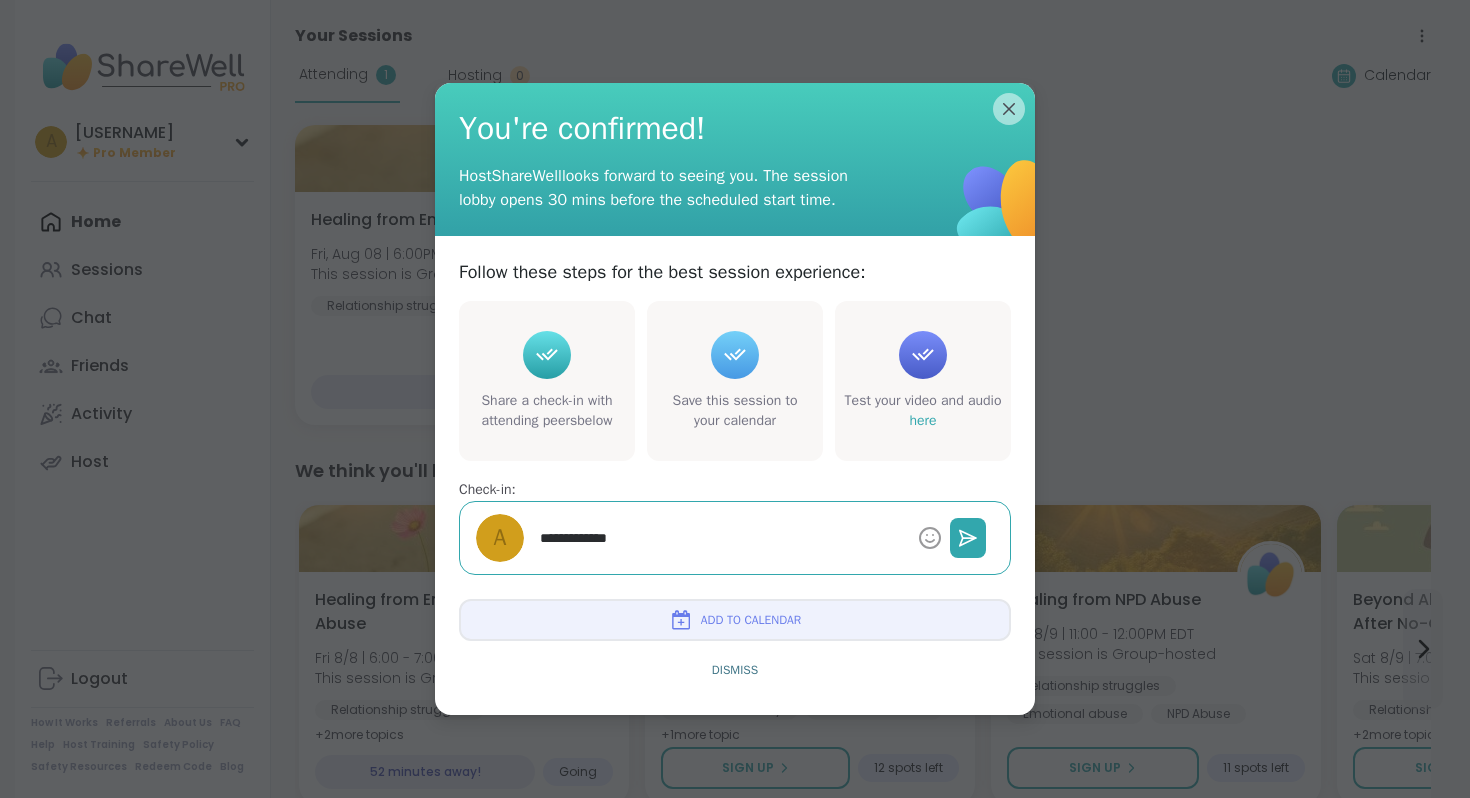 type on "*" 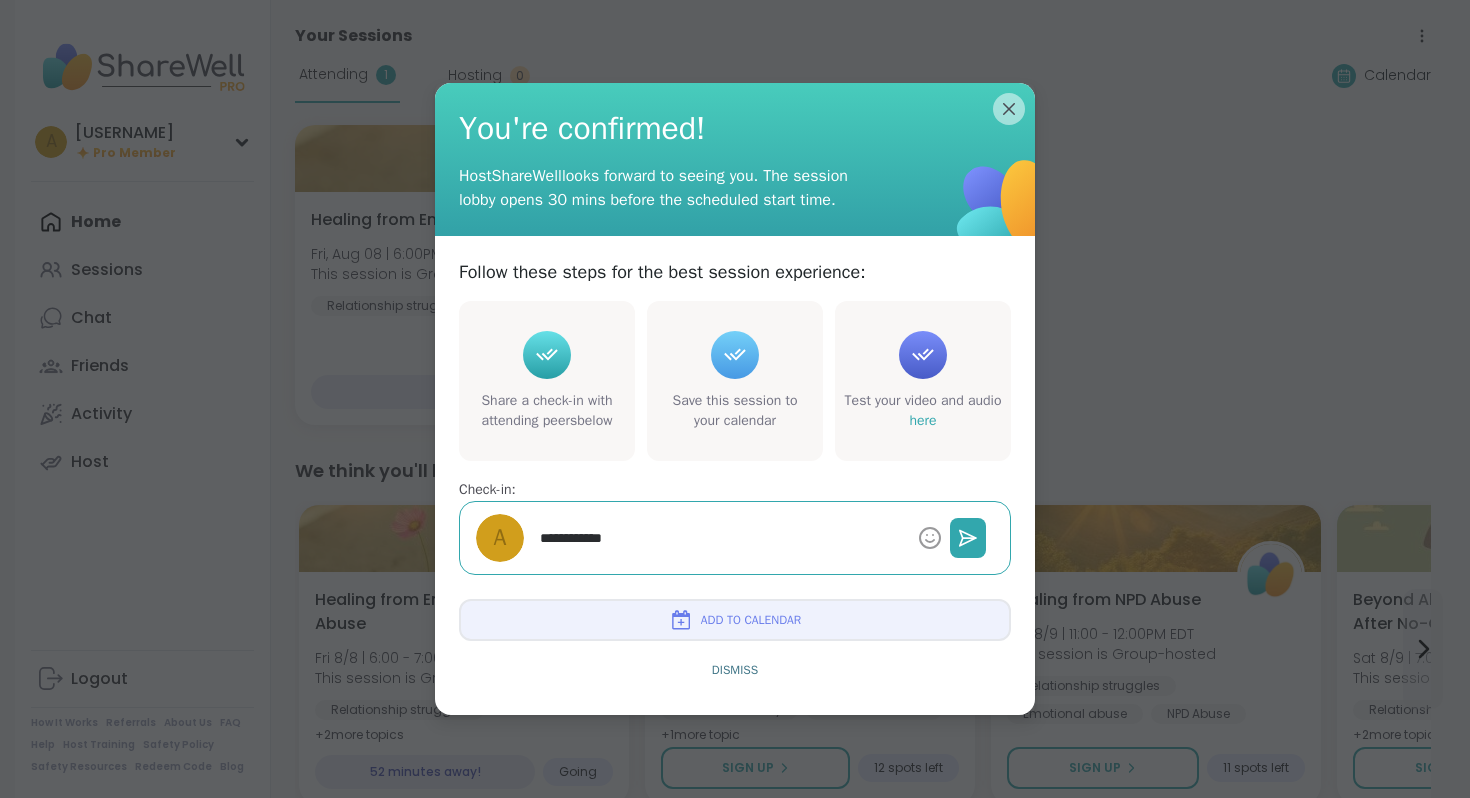 type on "*" 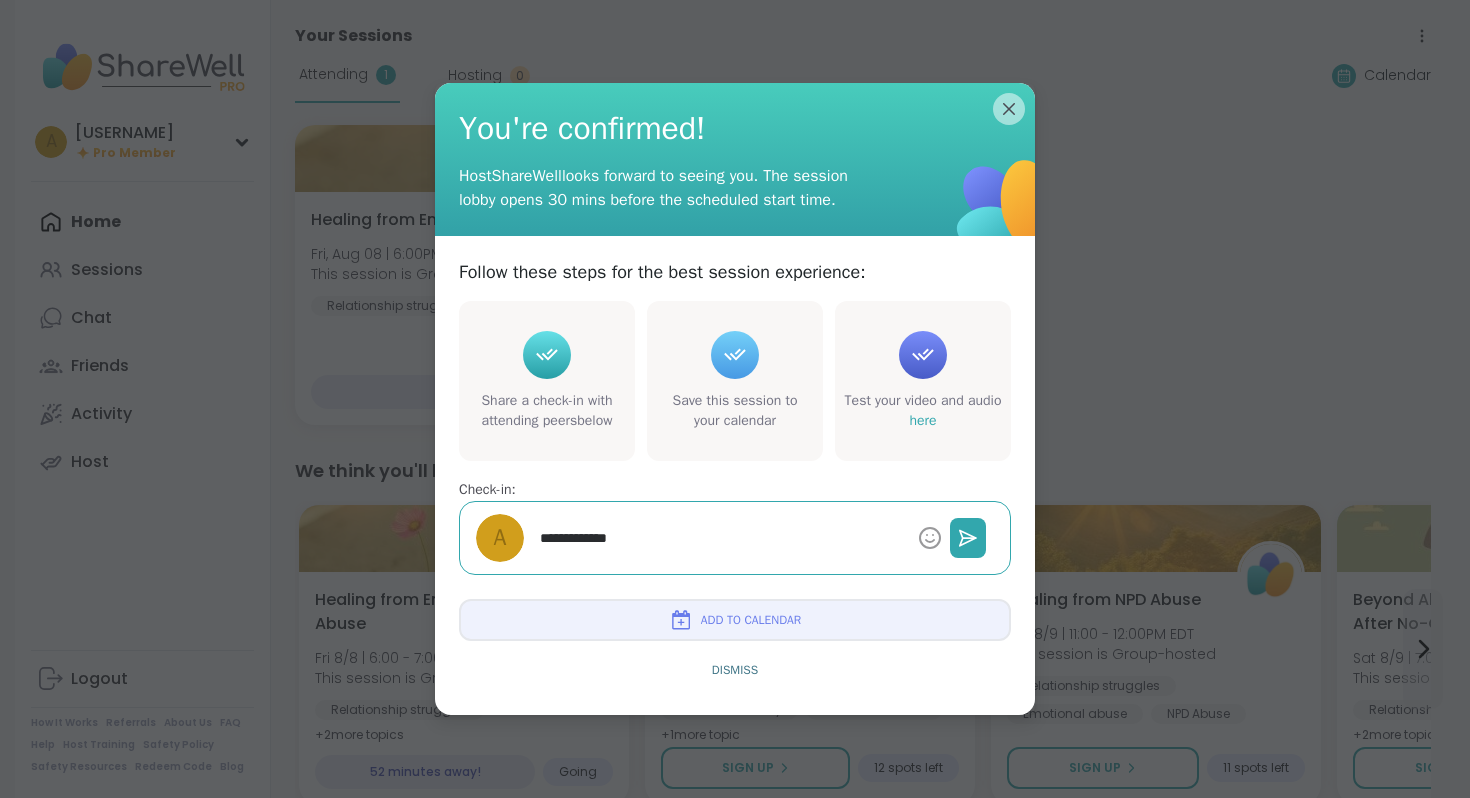 type on "*" 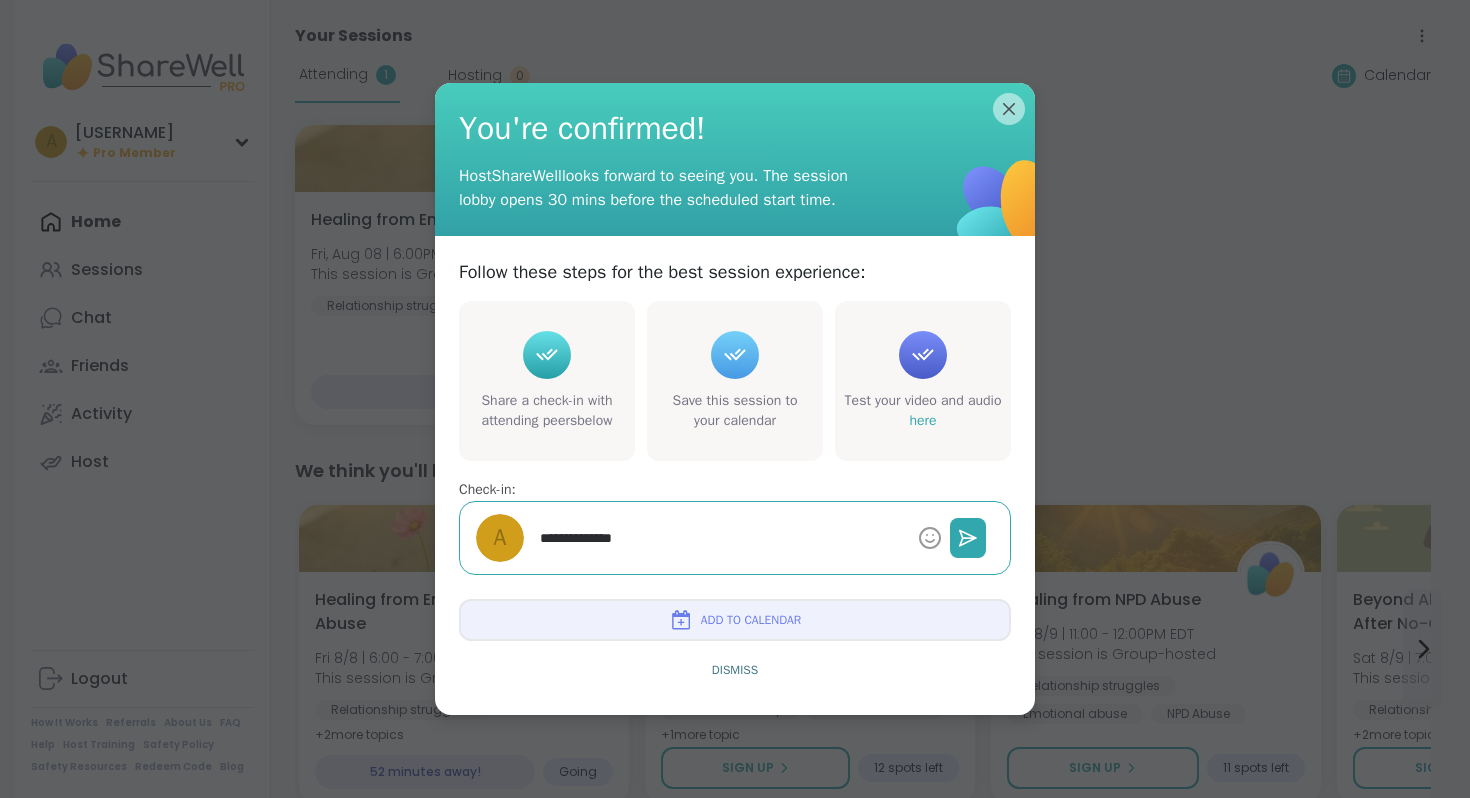 type on "*" 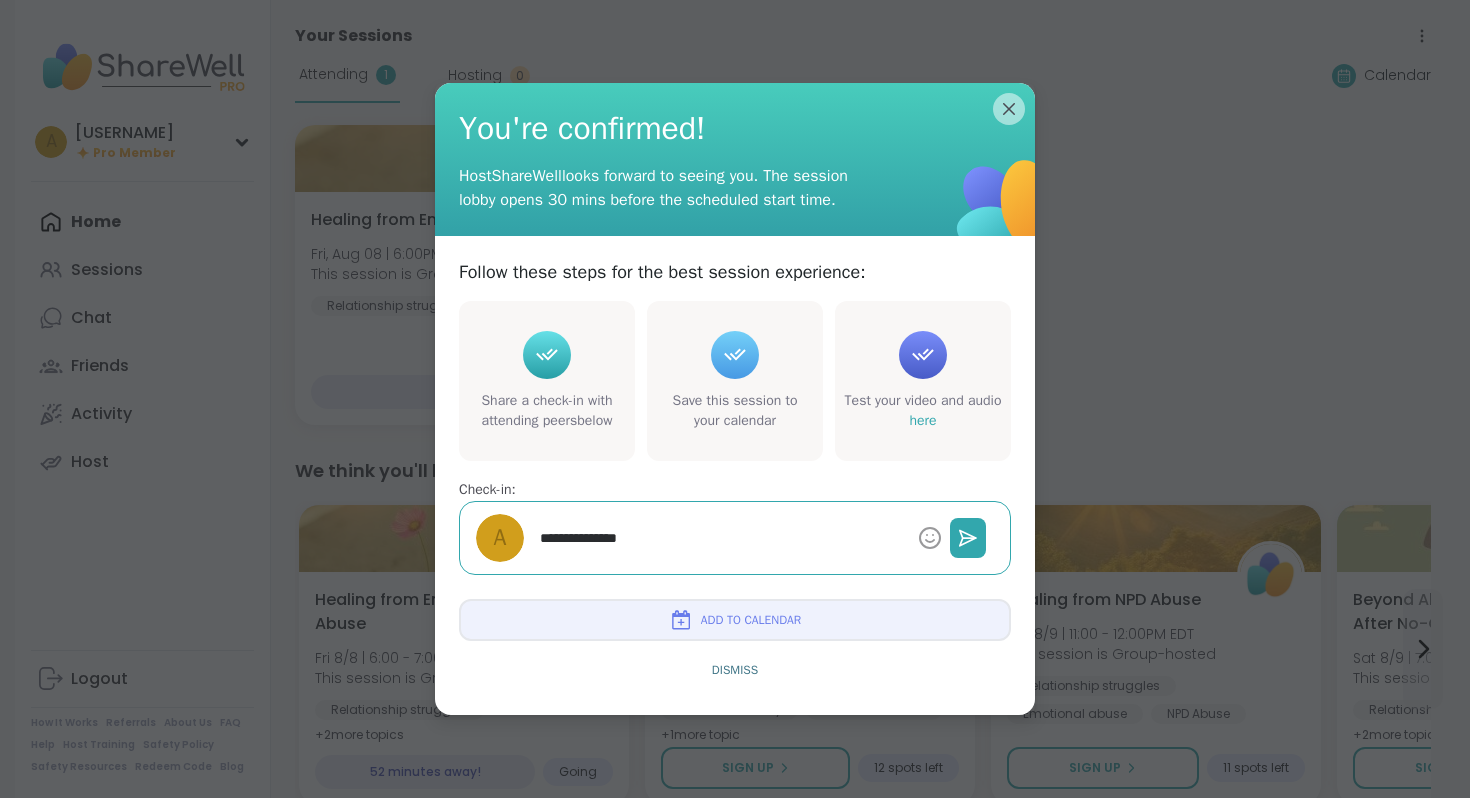 type on "*" 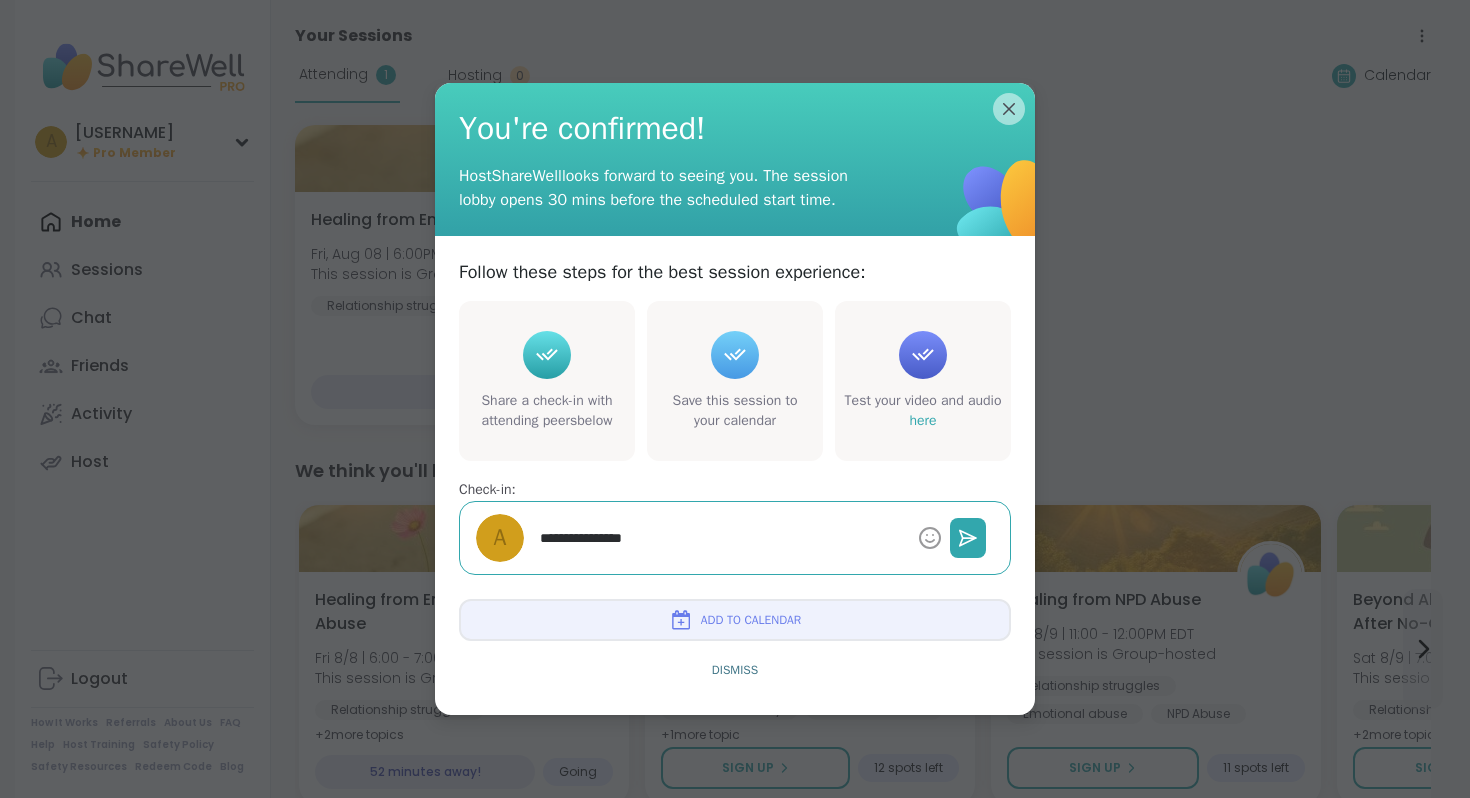 type on "*" 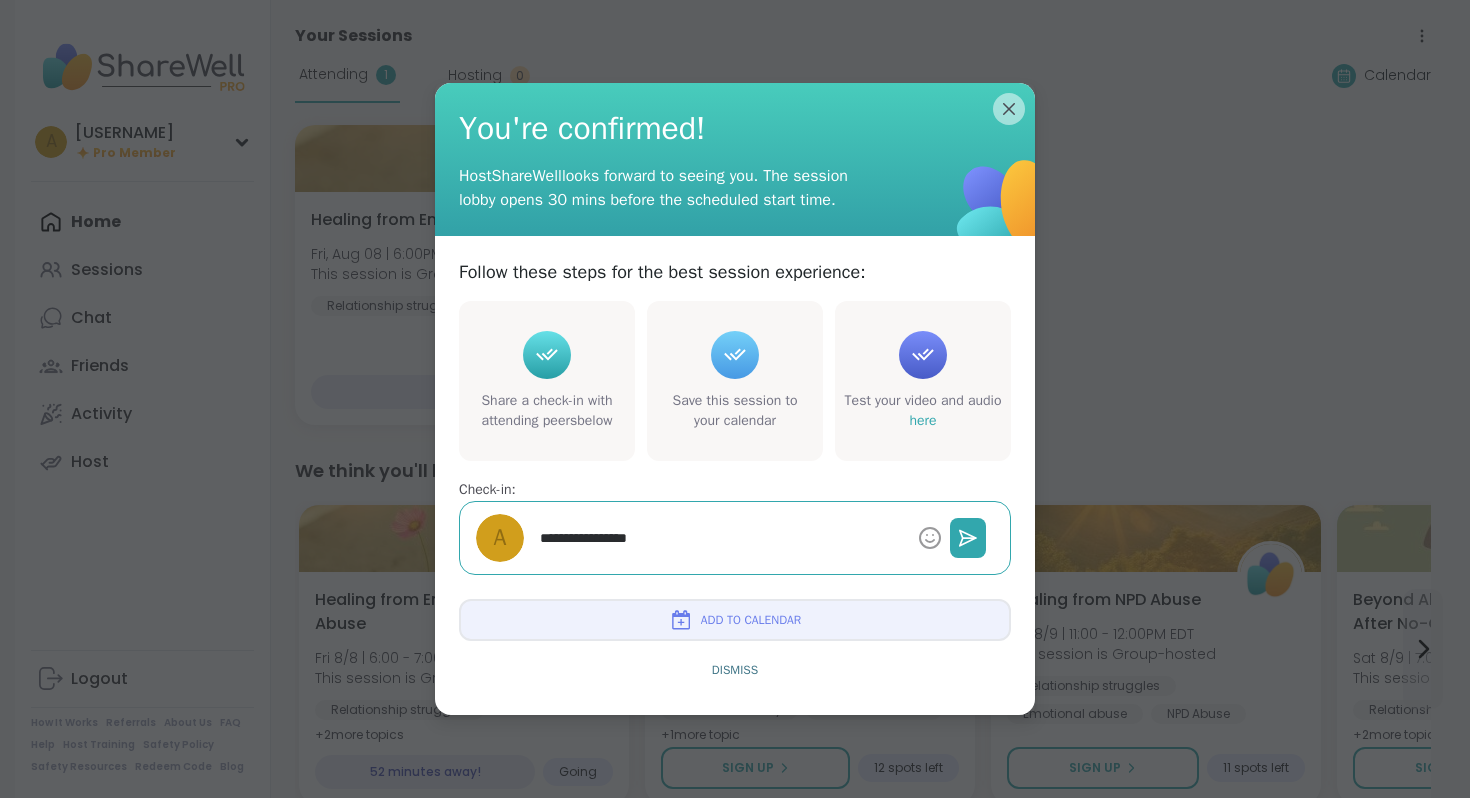 type on "*" 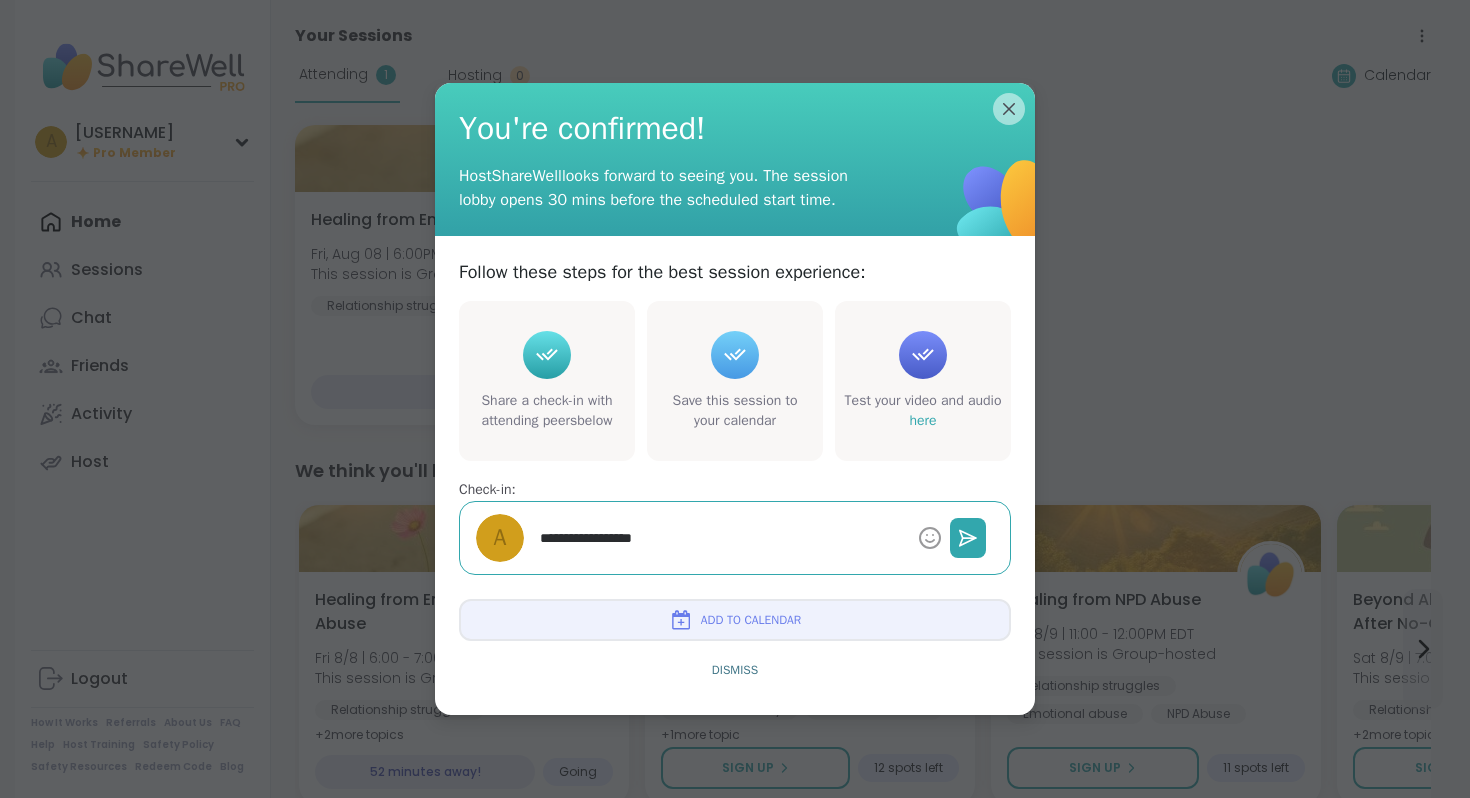 type on "*" 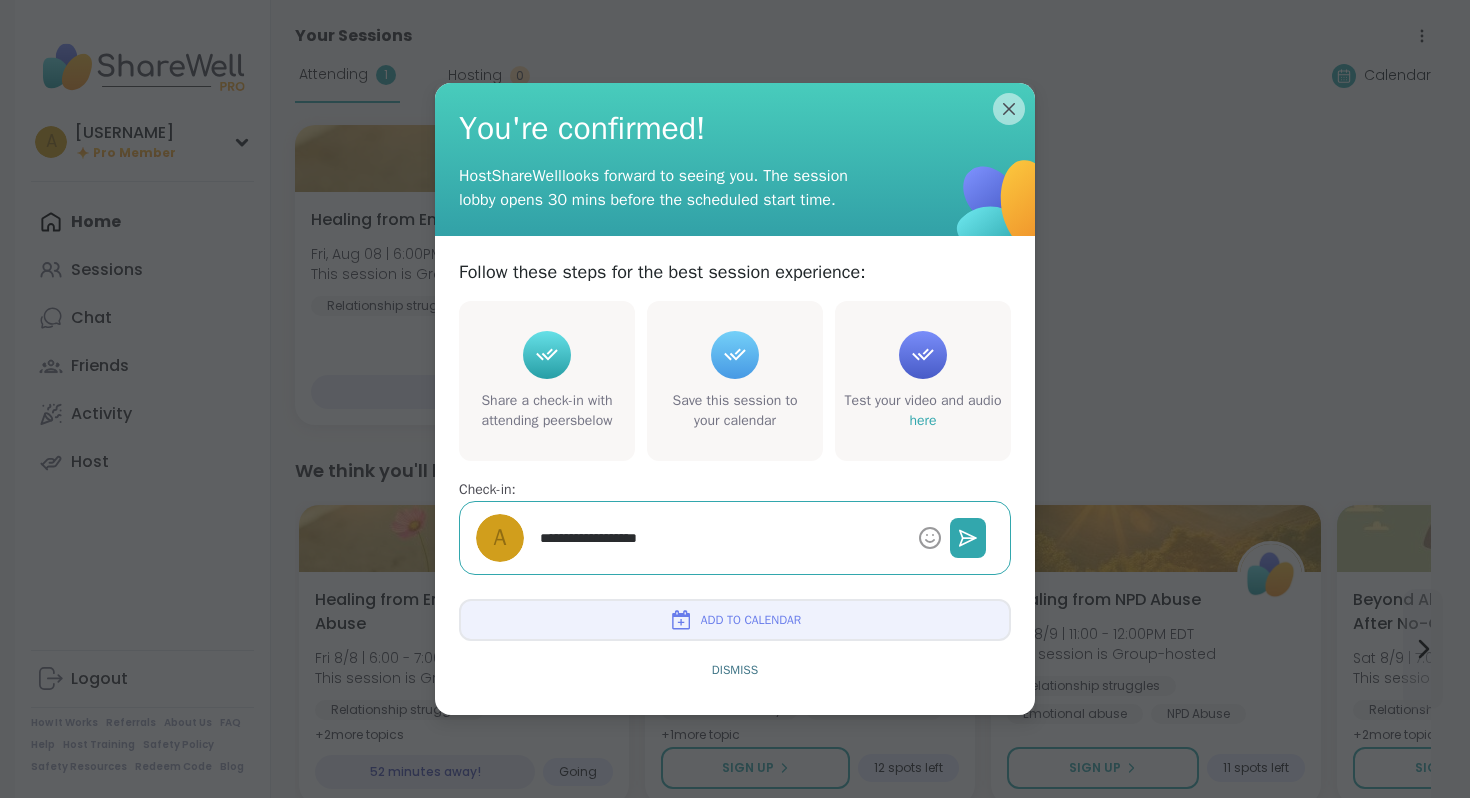 type on "*" 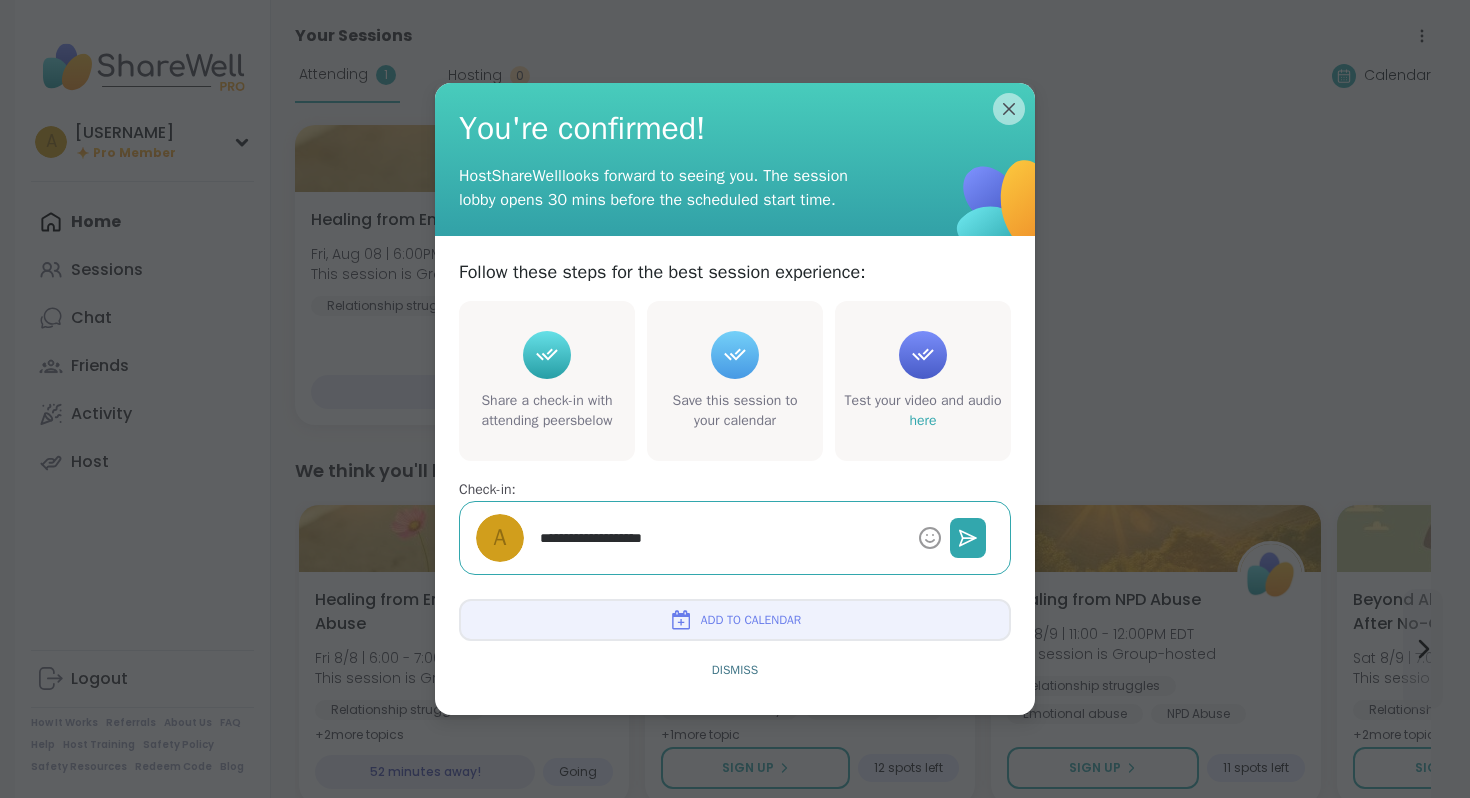 type on "*" 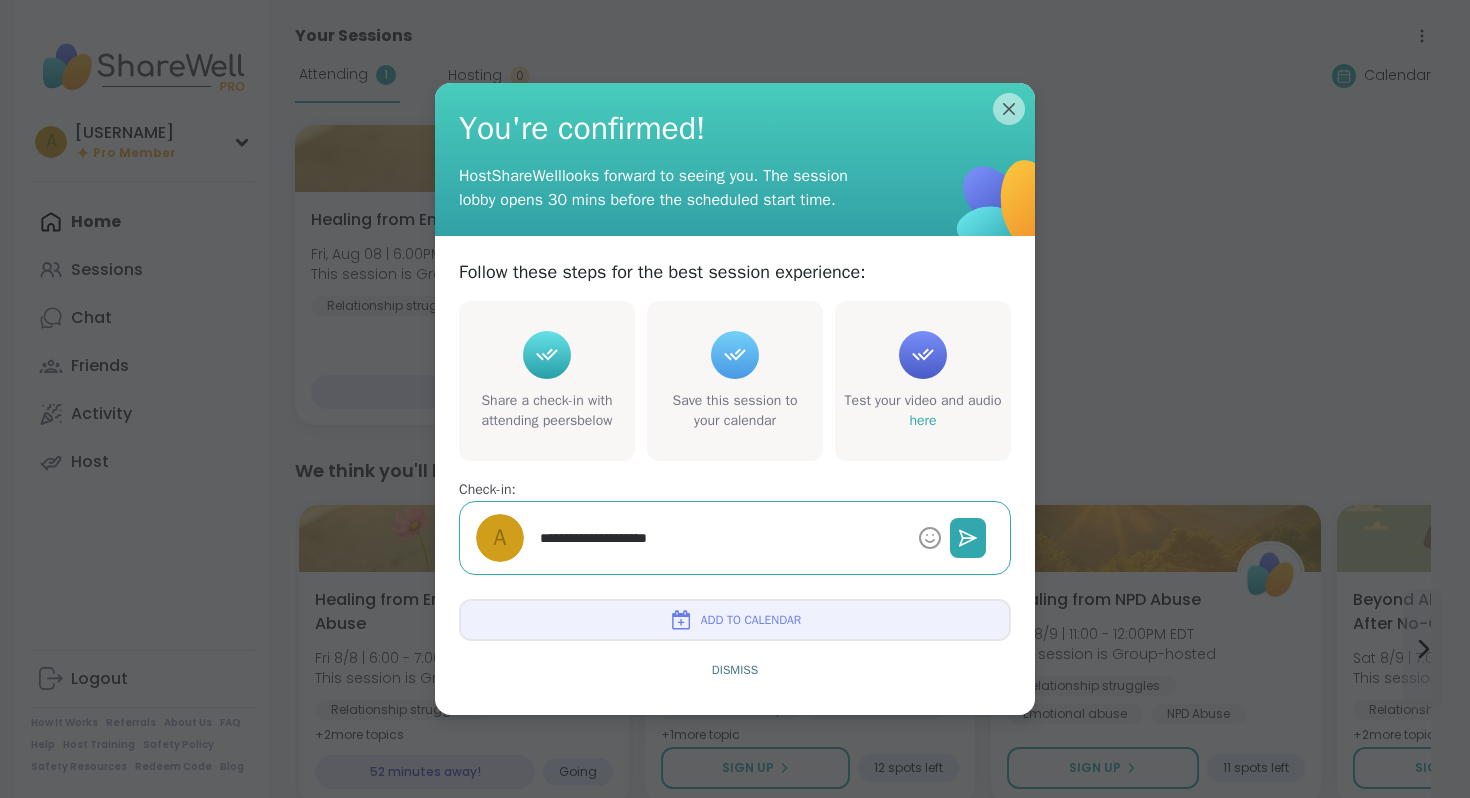 type on "*" 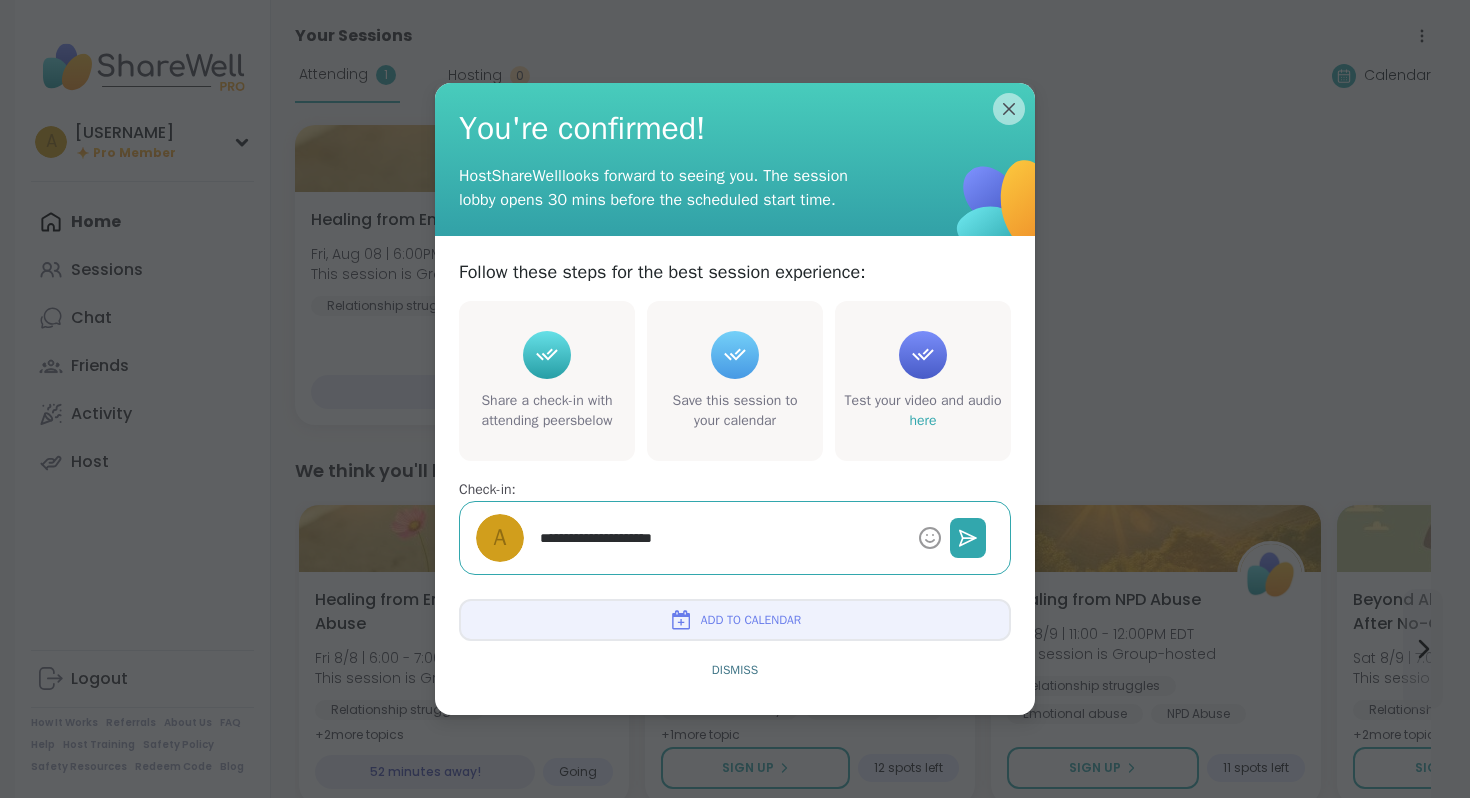 type on "*" 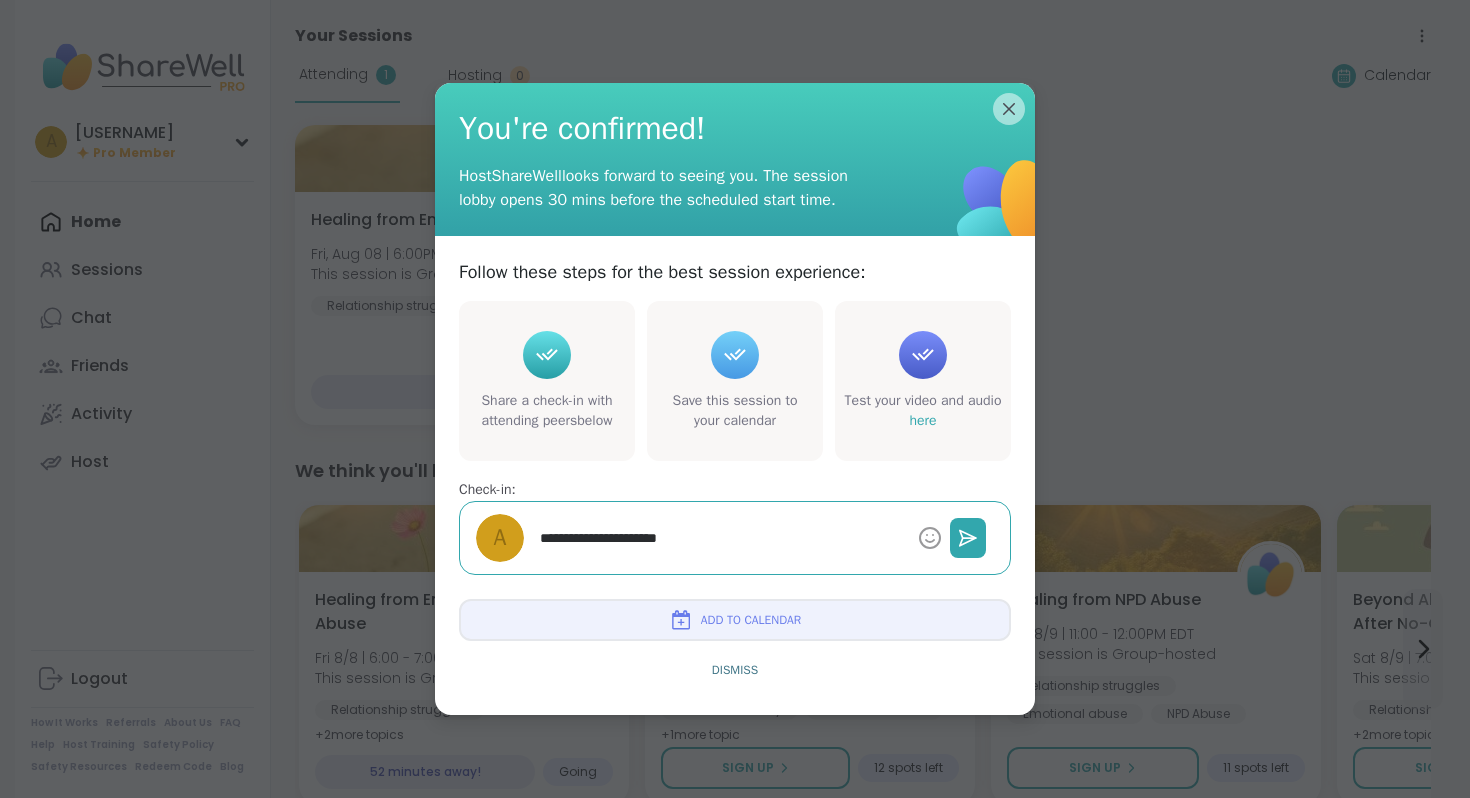 type on "*" 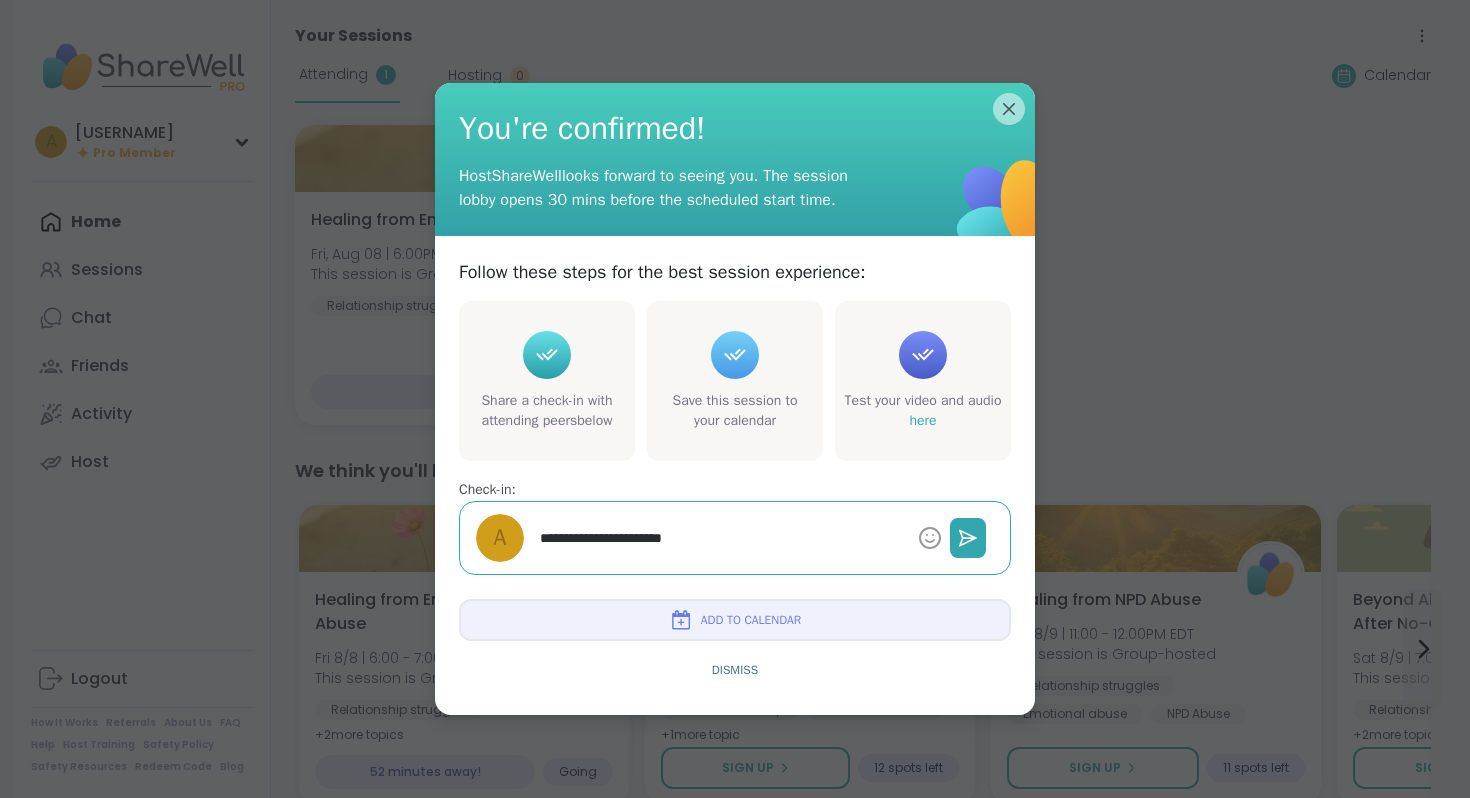 type on "*" 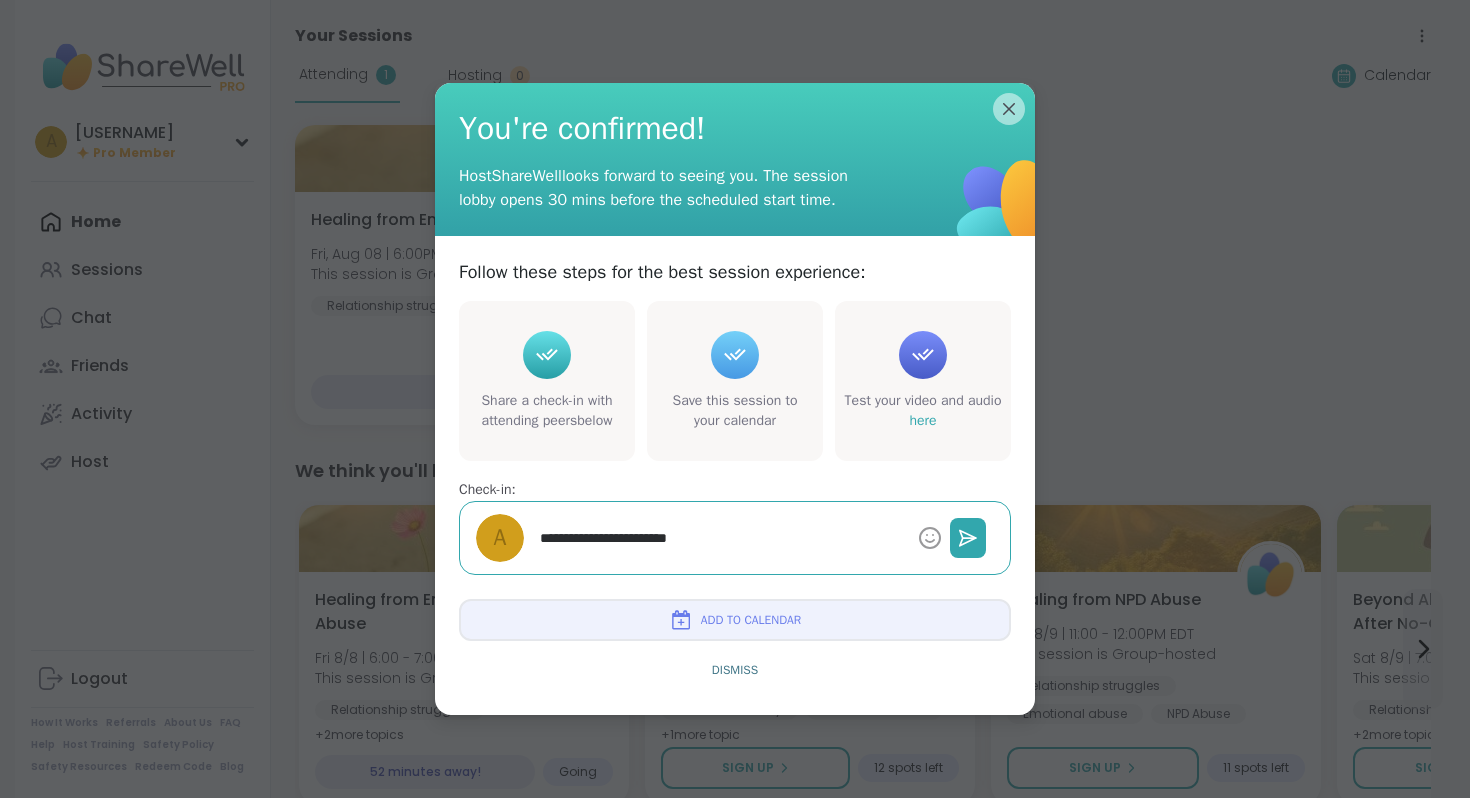 type on "*" 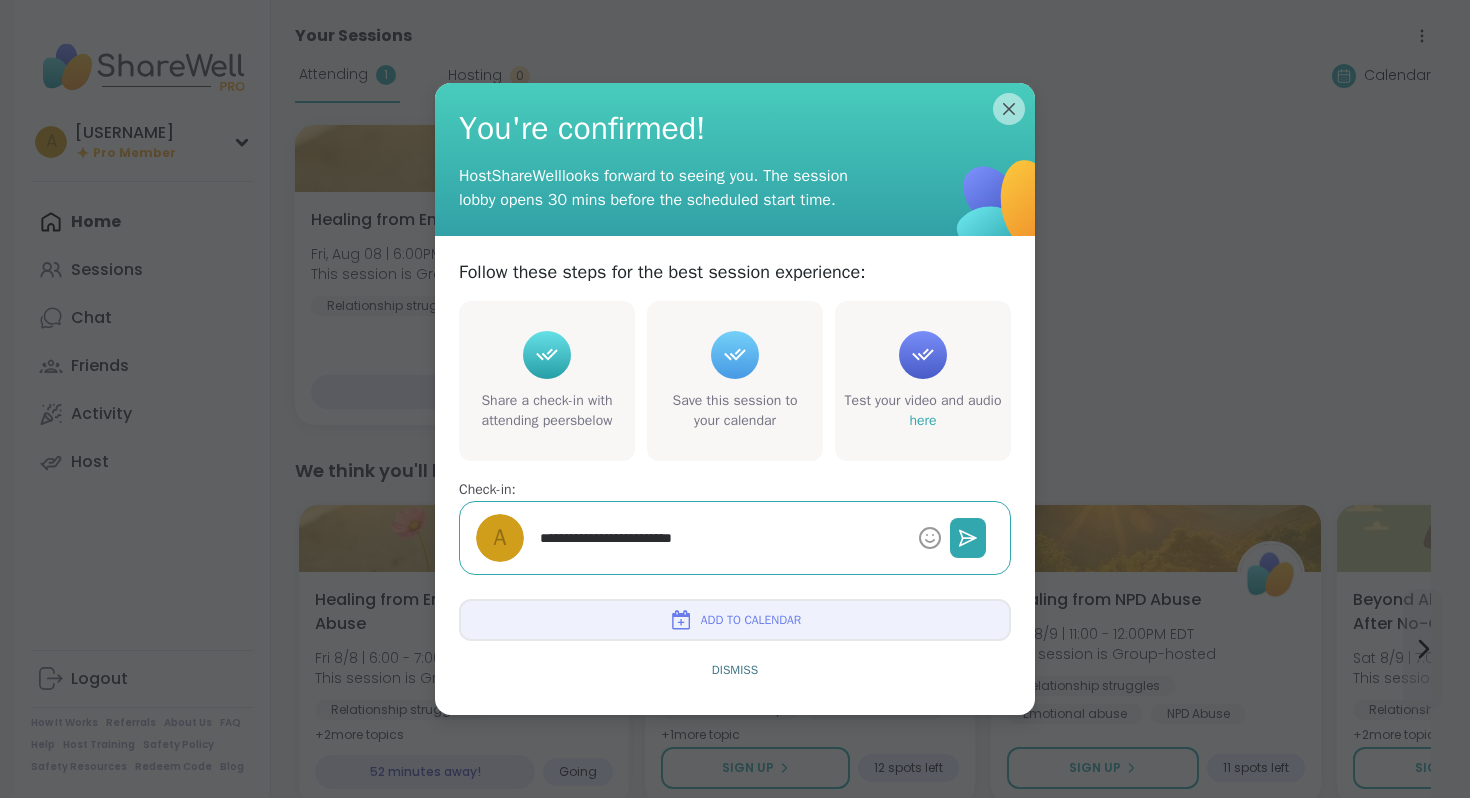type on "*" 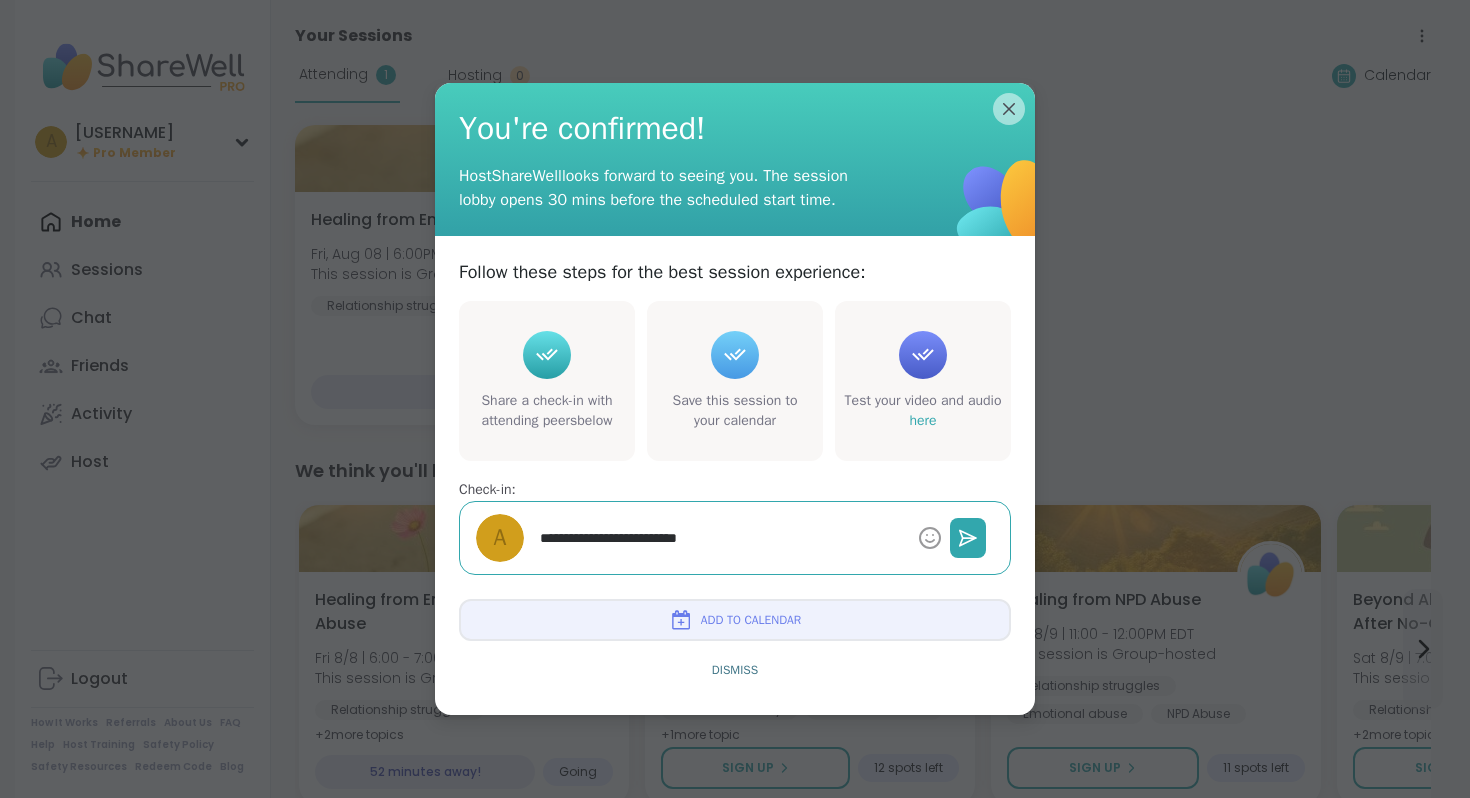 type on "*" 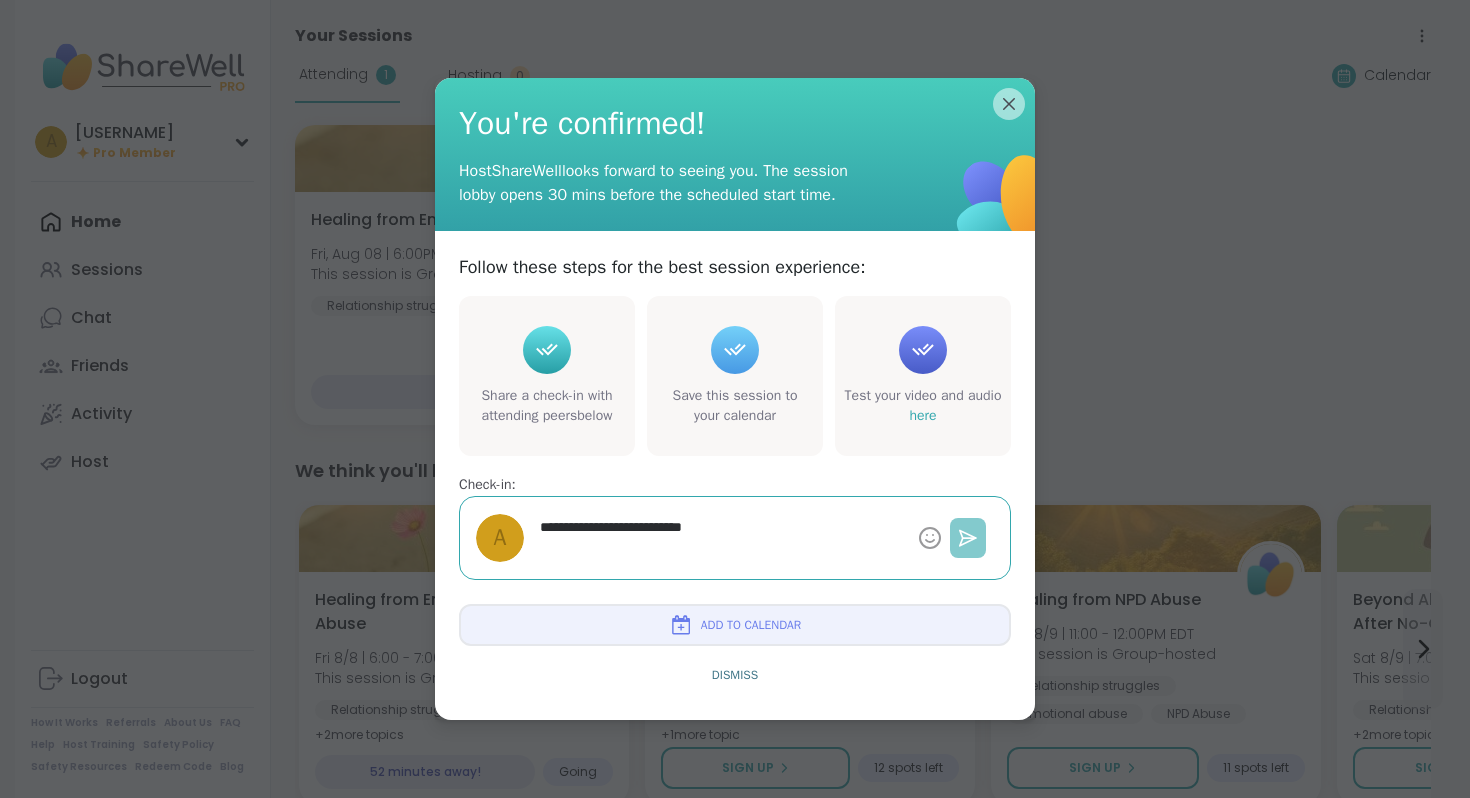 type on "**********" 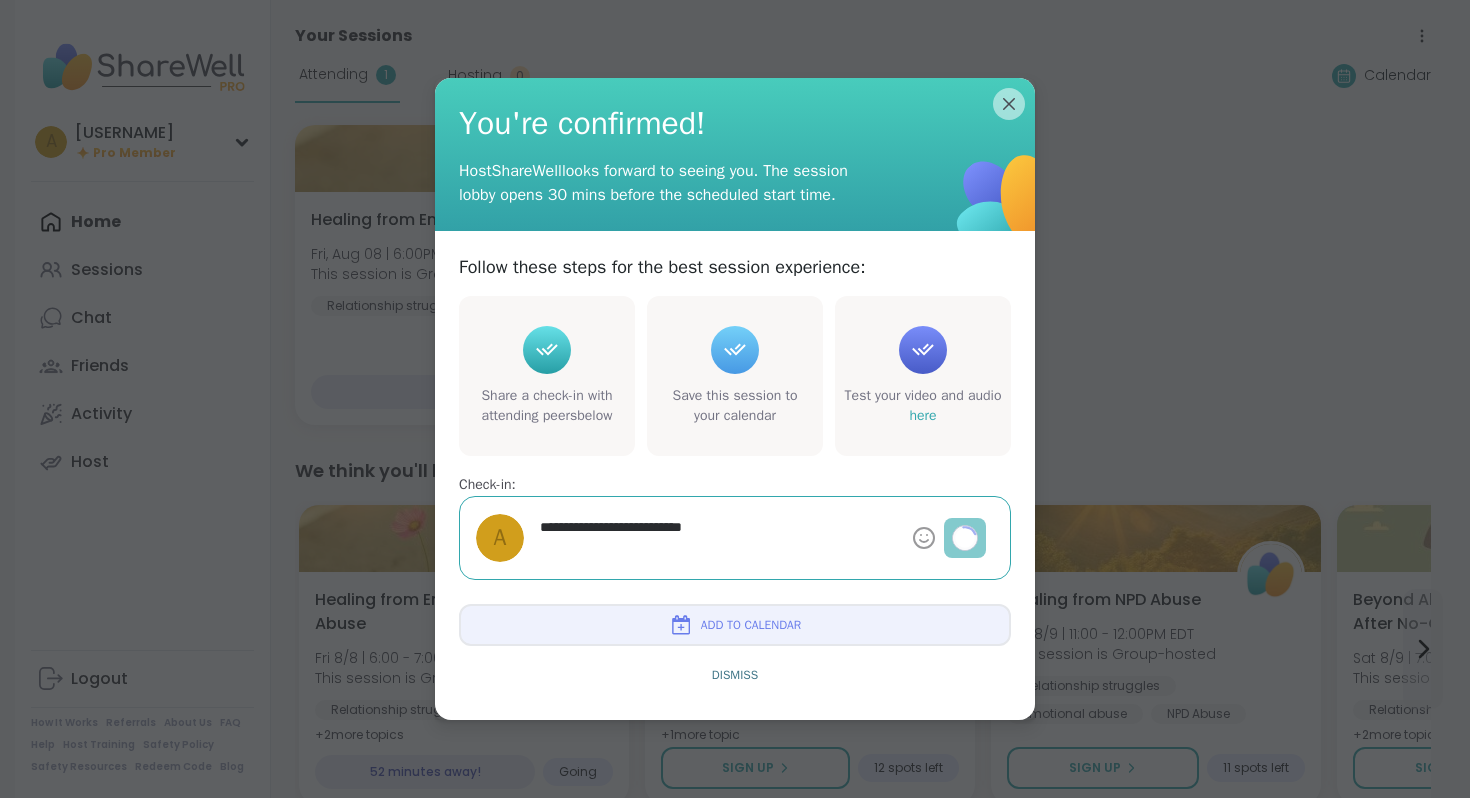 type on "*" 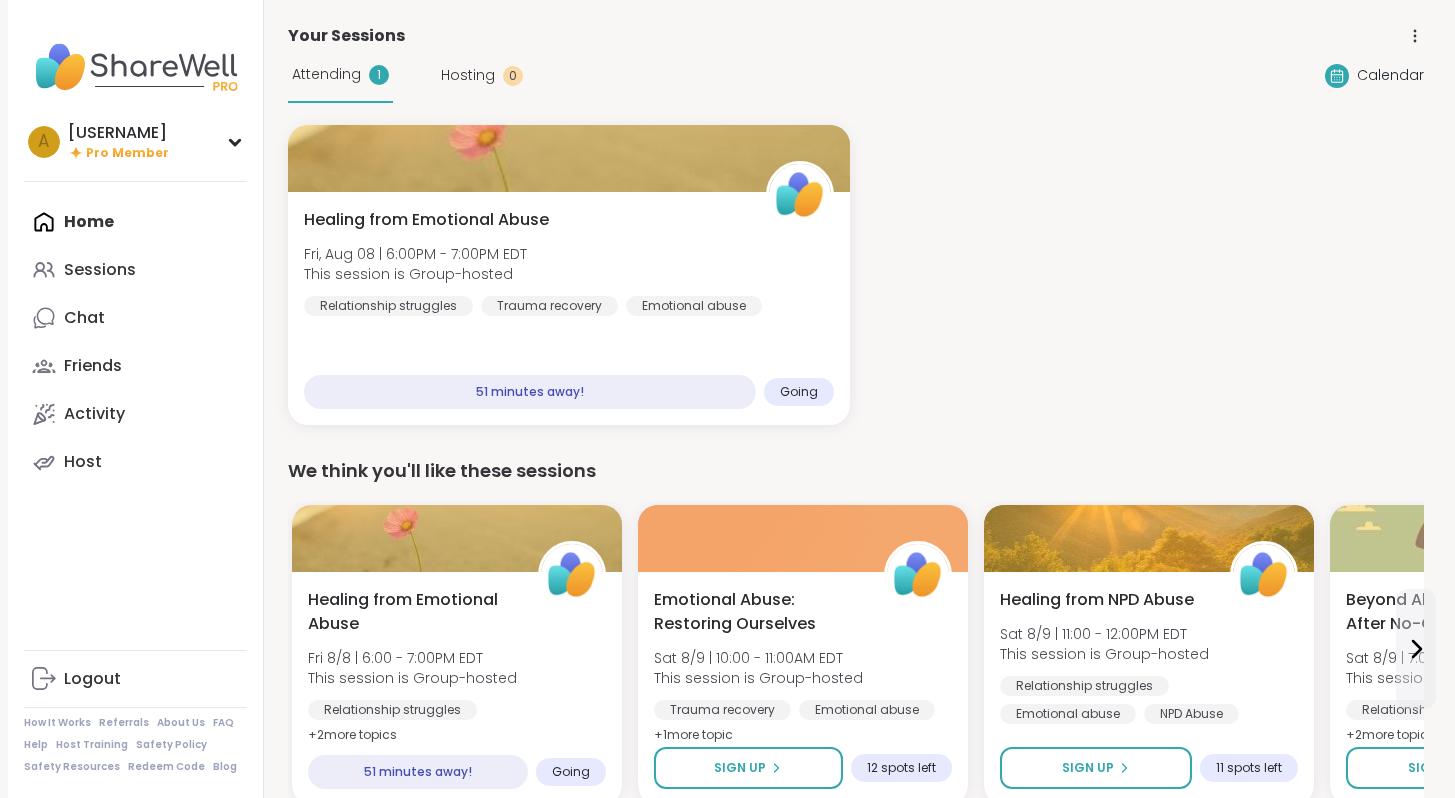 click on "Hosting" at bounding box center [468, 75] 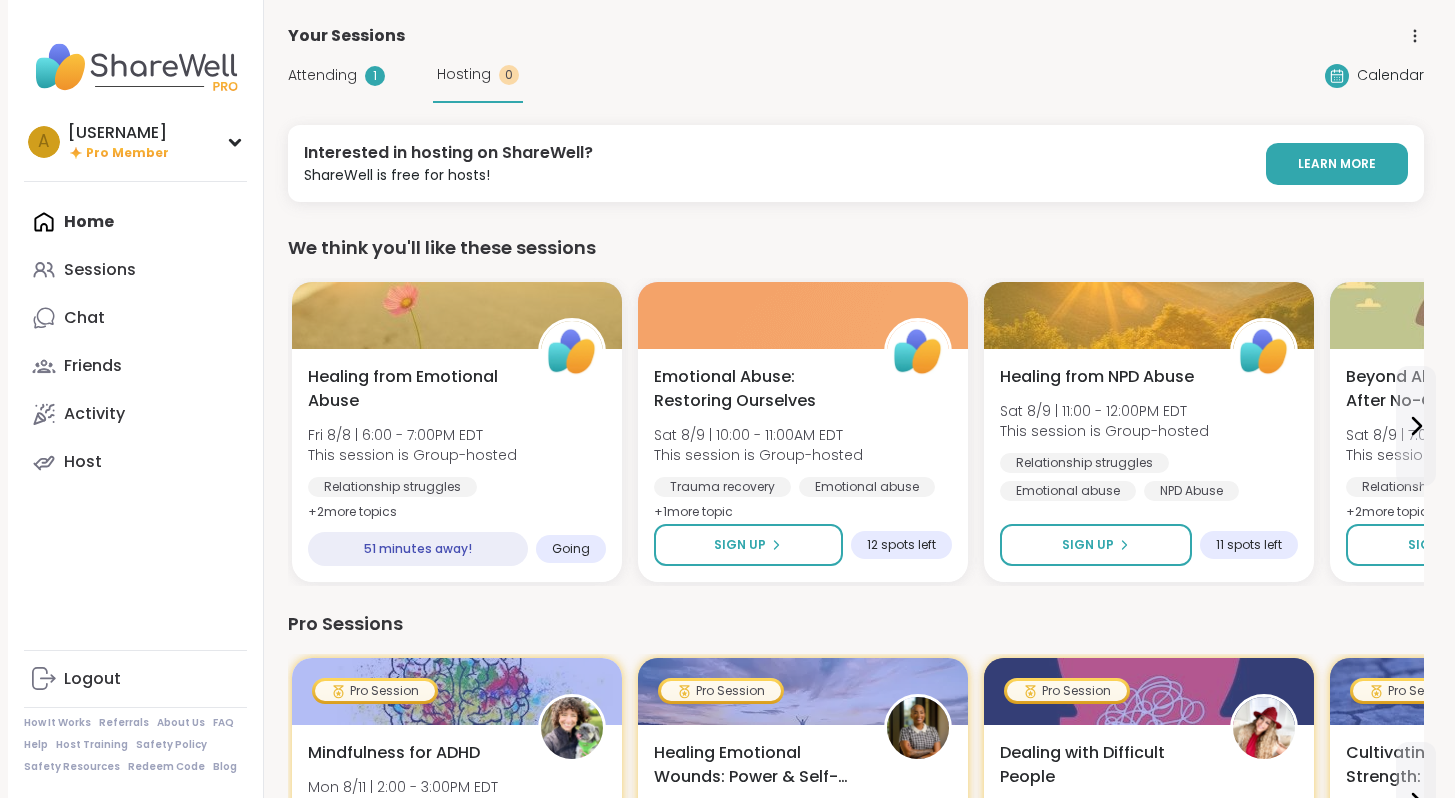 click on "Attending" at bounding box center [322, 75] 